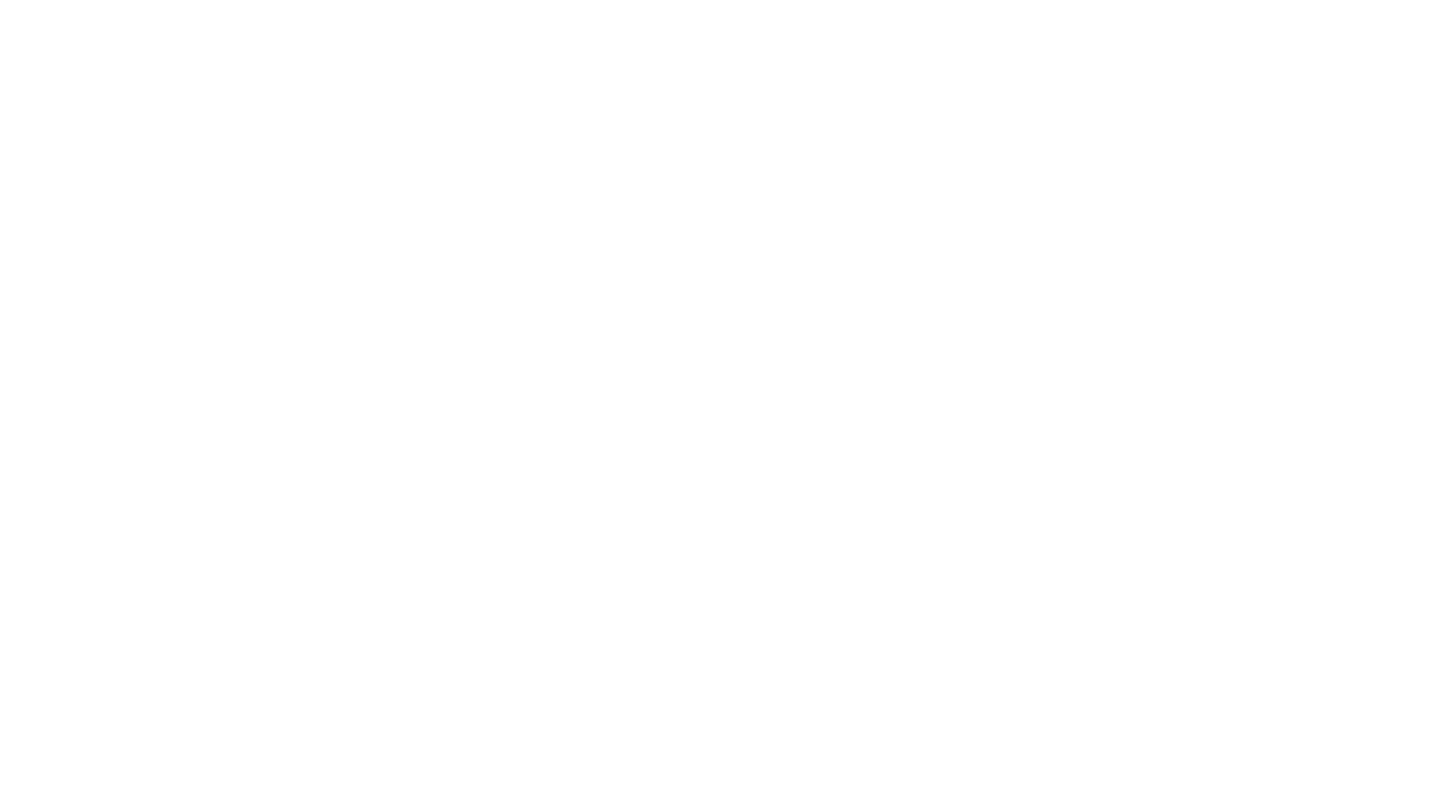 scroll, scrollTop: 0, scrollLeft: 0, axis: both 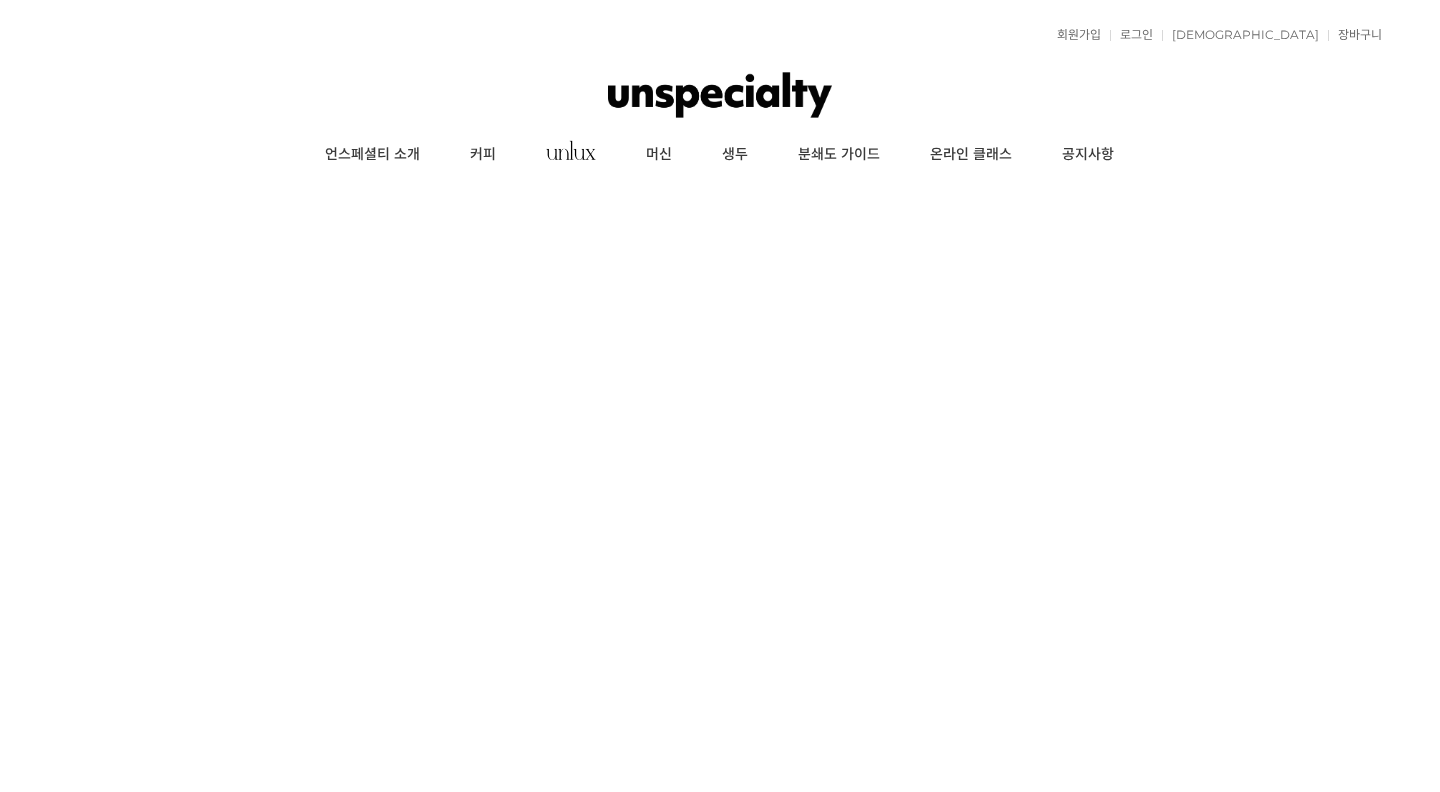 click at bounding box center [720, 95] 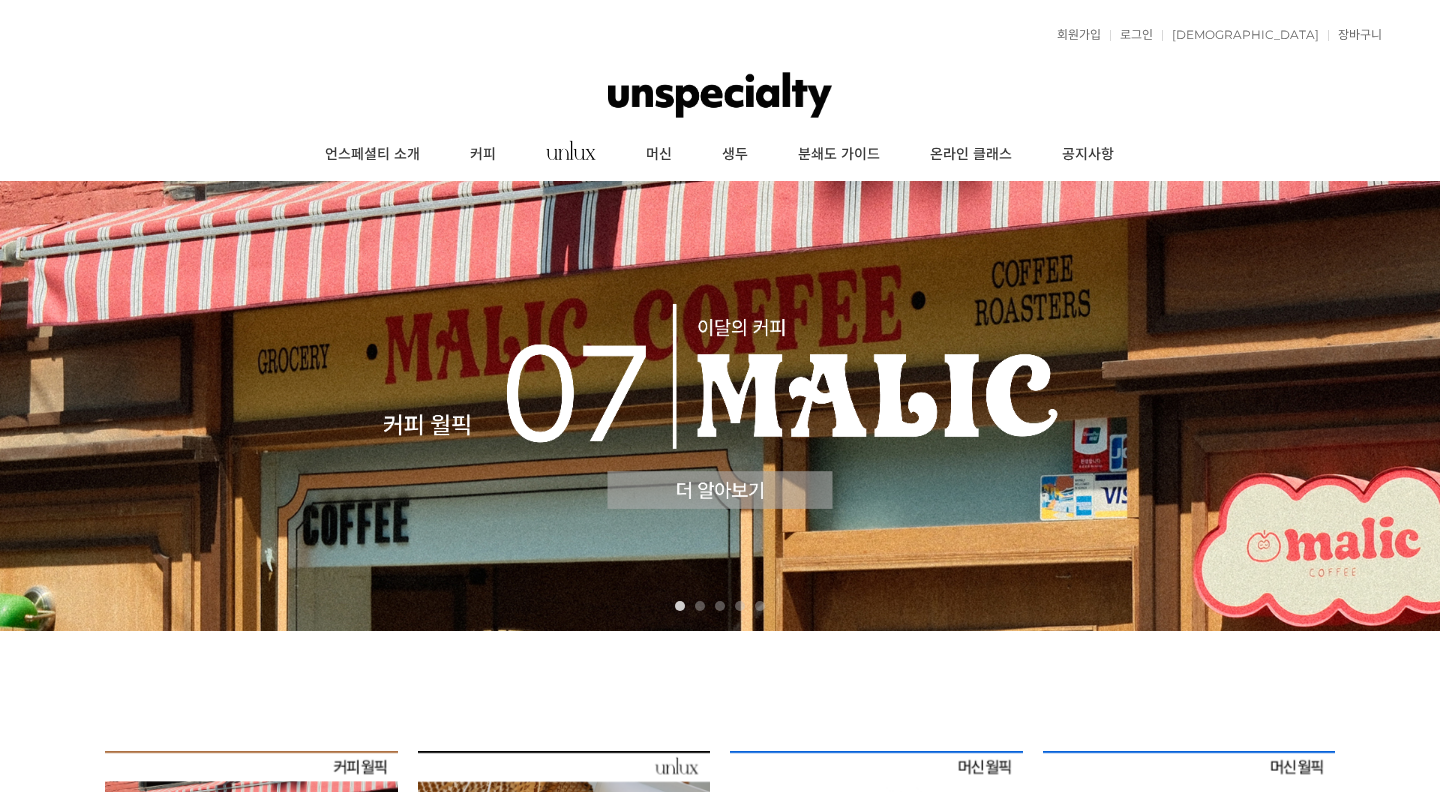 scroll, scrollTop: 0, scrollLeft: 0, axis: both 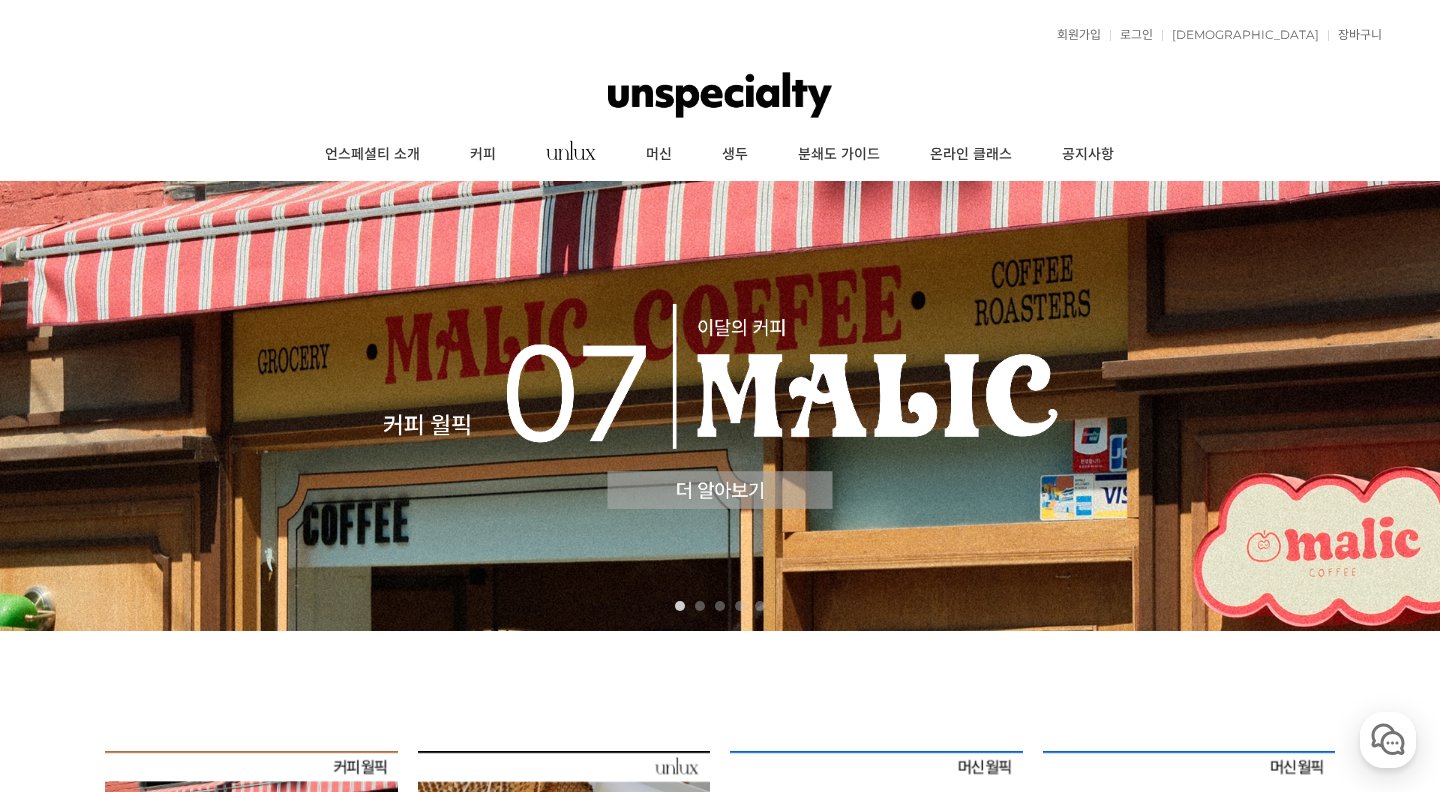 click on "회원가입
로그인
주문조회
장바구니
최근본상품
고객센터
공지사항
상품 후기
상품 Q&A
월피커 게시판" at bounding box center (720, 35) 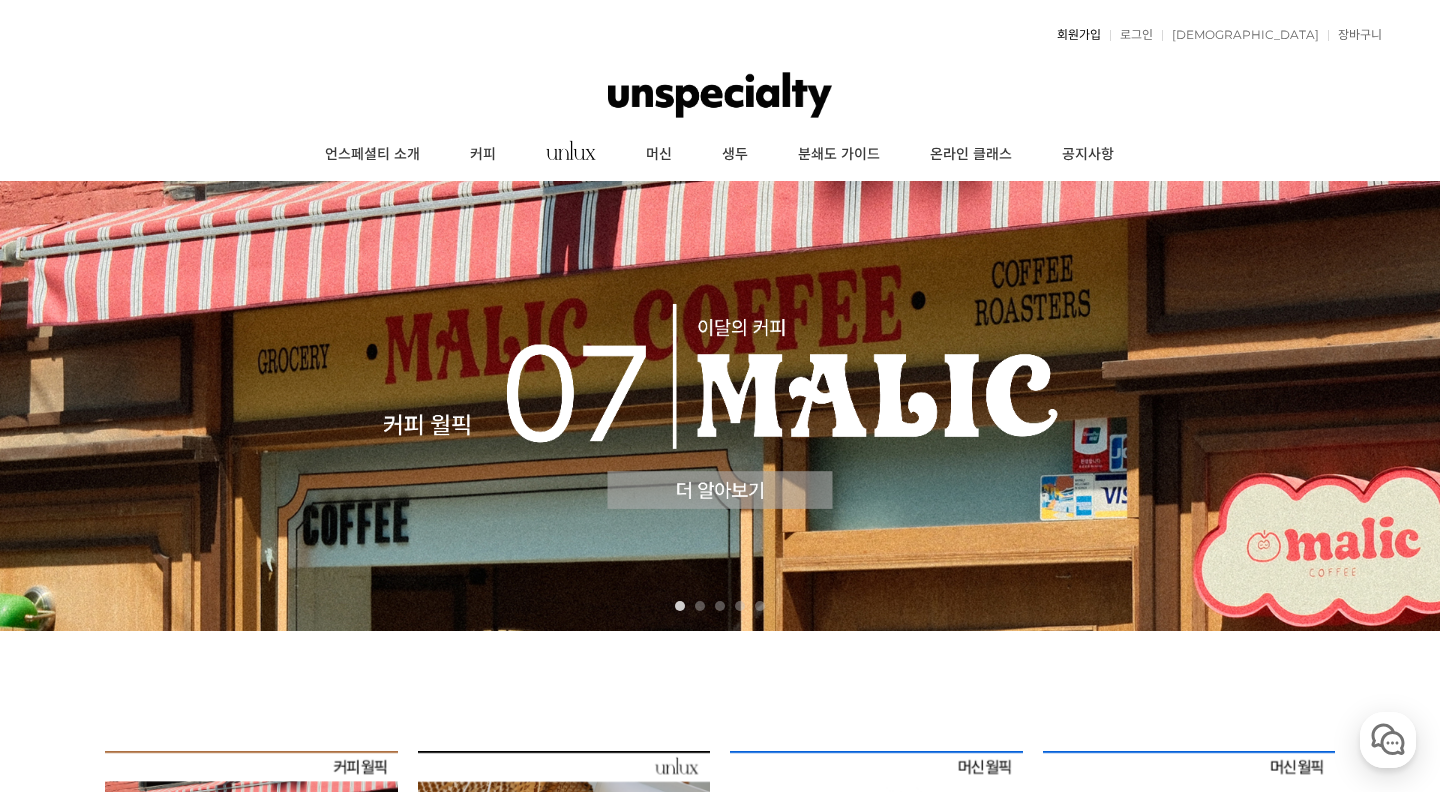 click on "회원가입" at bounding box center [1074, 35] 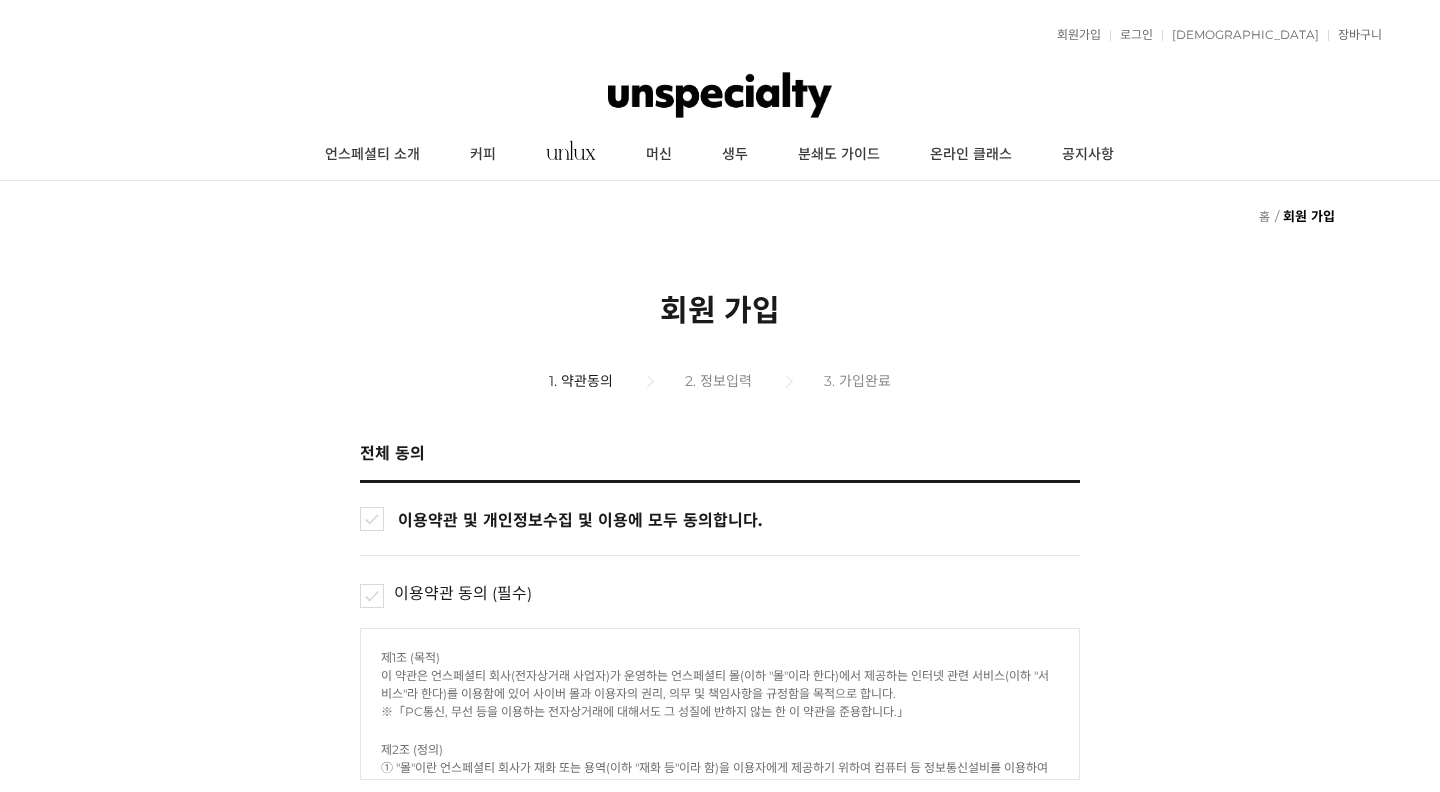 scroll, scrollTop: 0, scrollLeft: 0, axis: both 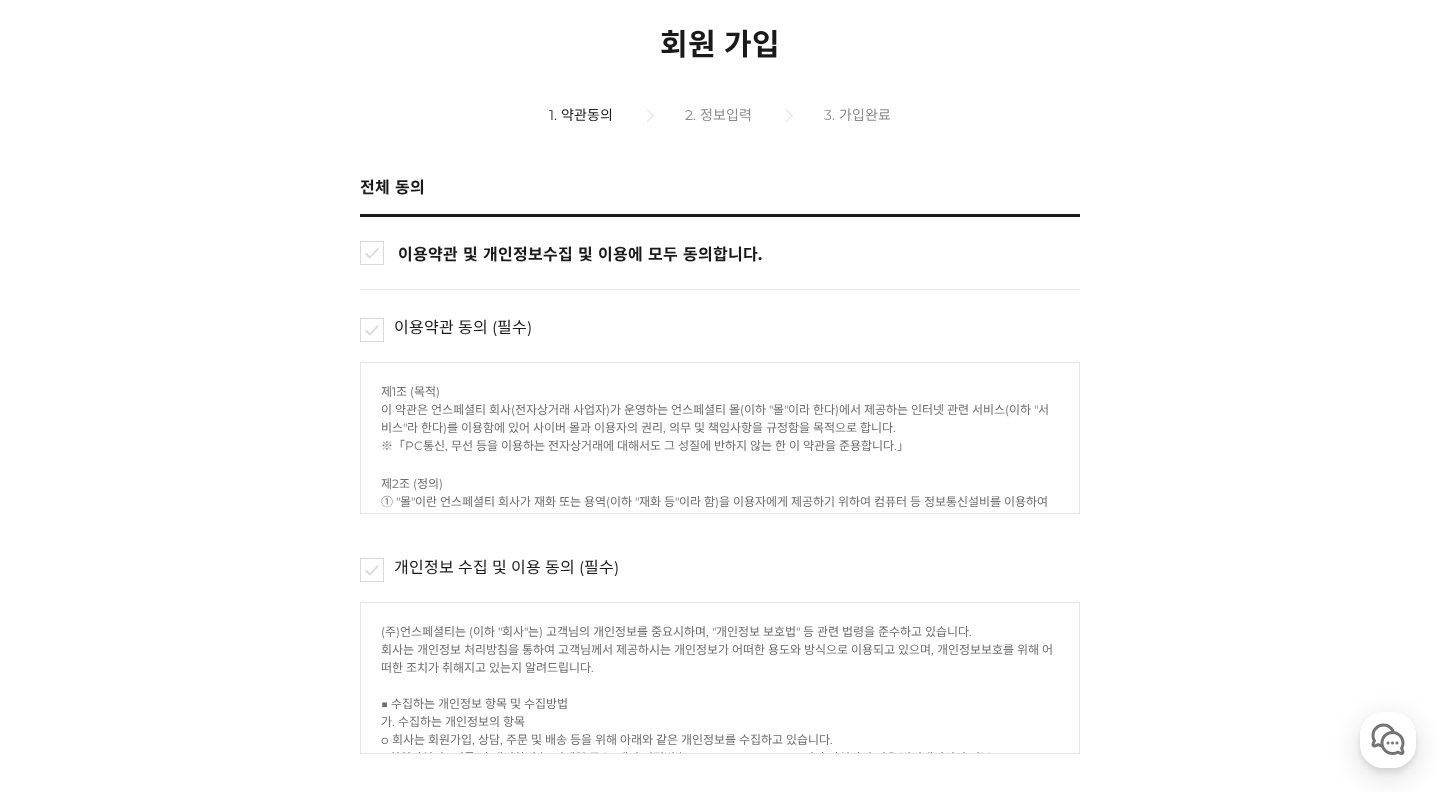 click on "이용약관 및 개인정보수집 및 이용에 모두 동의합니다." at bounding box center (737, 253) 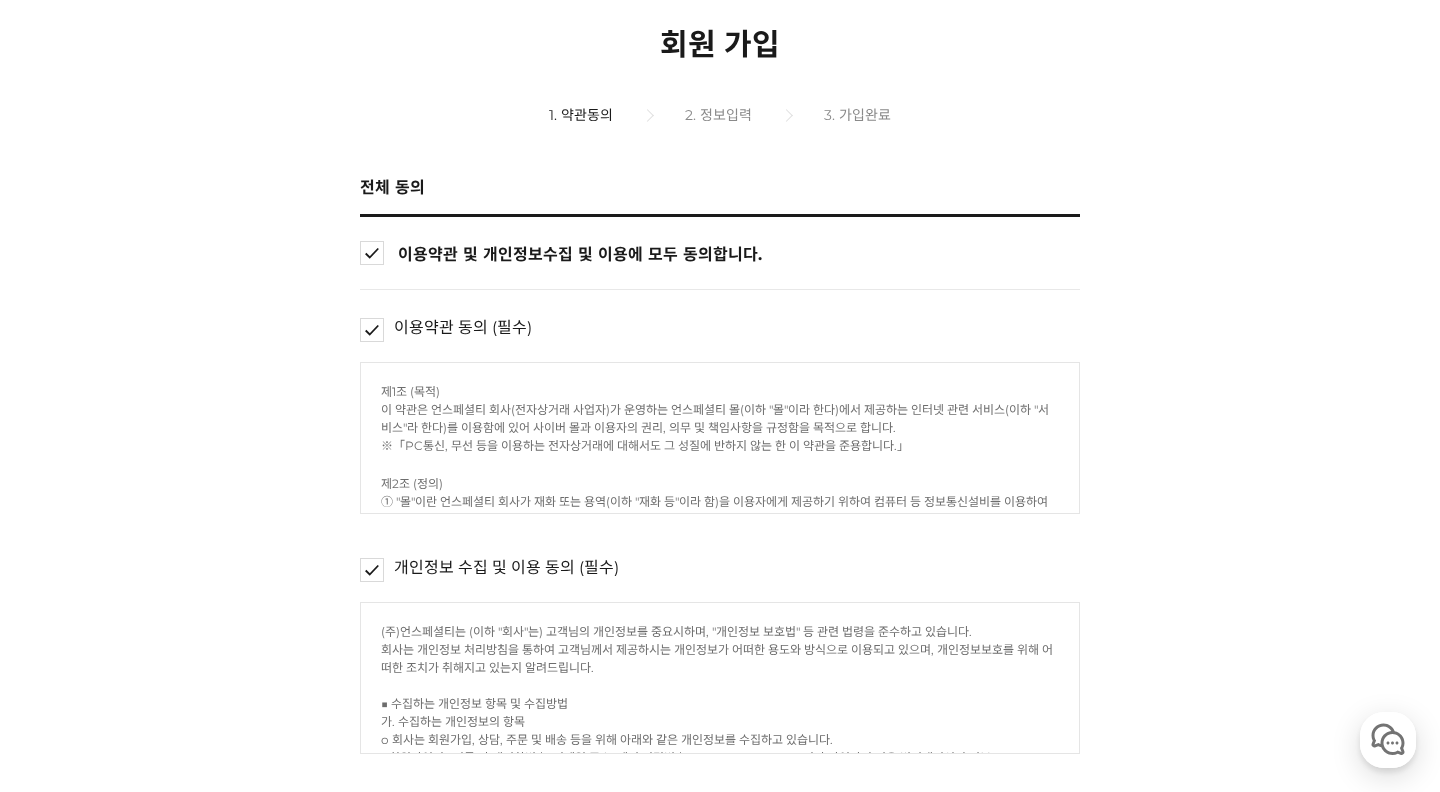 checkbox on "true" 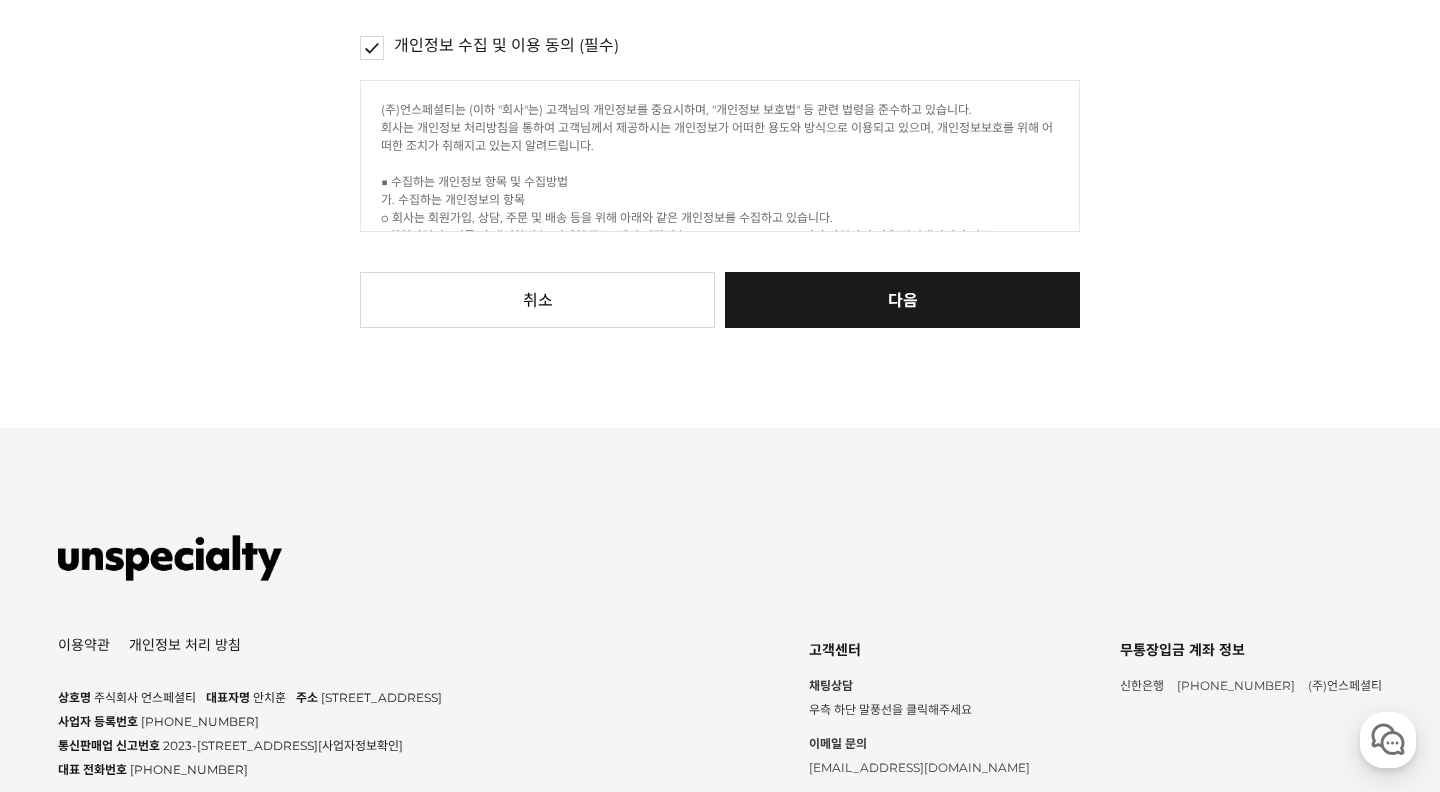 scroll, scrollTop: 800, scrollLeft: 0, axis: vertical 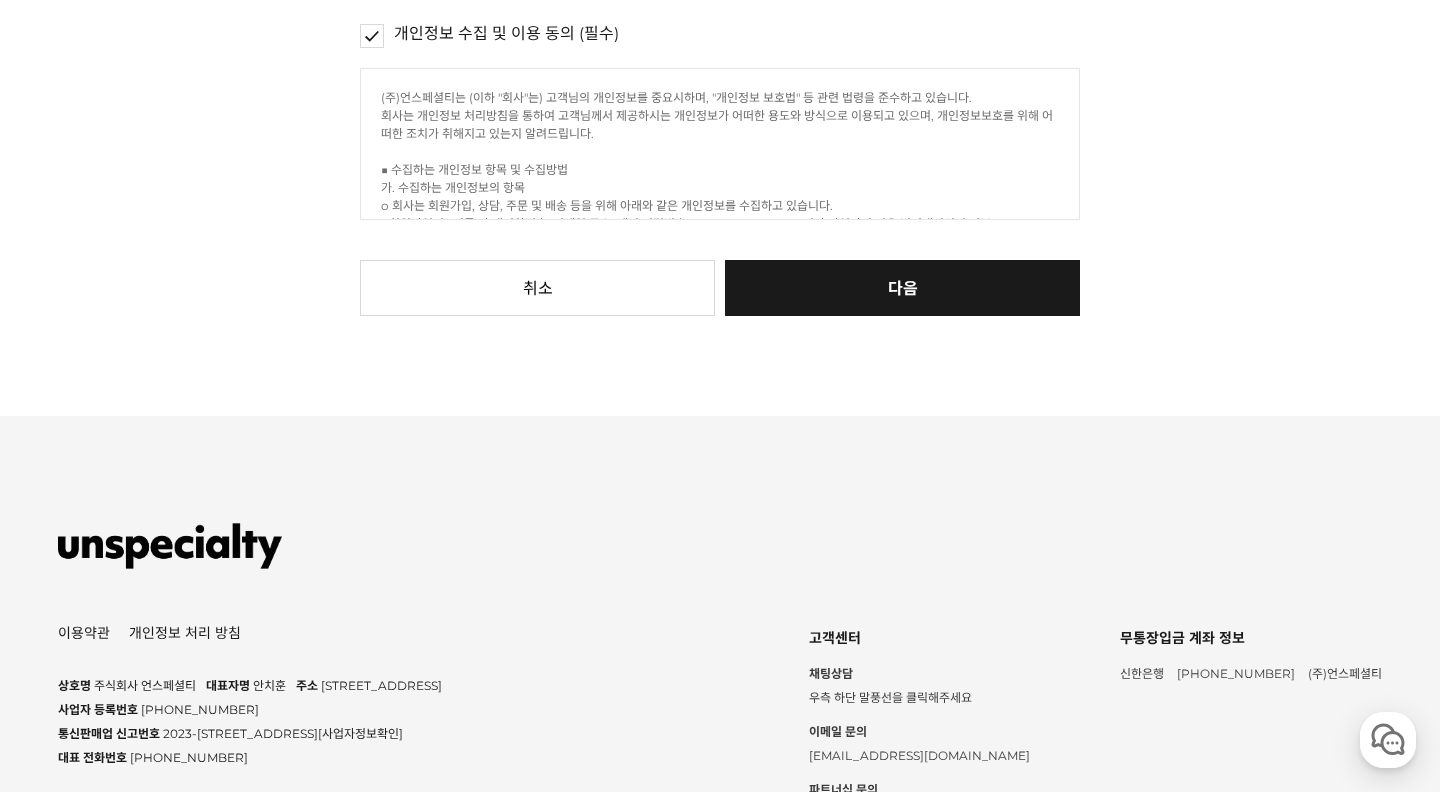 click on "다음" at bounding box center (902, 288) 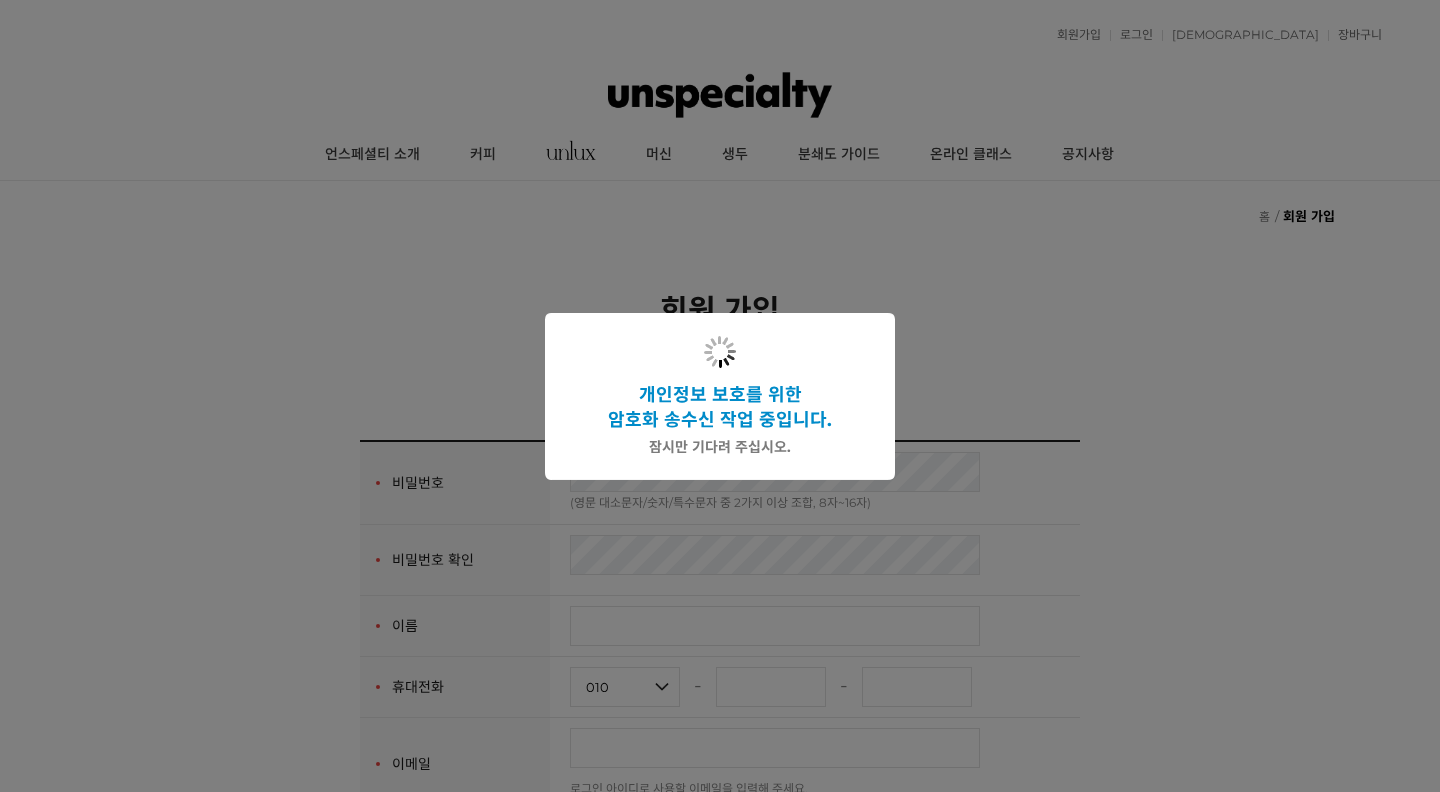 scroll, scrollTop: 0, scrollLeft: 0, axis: both 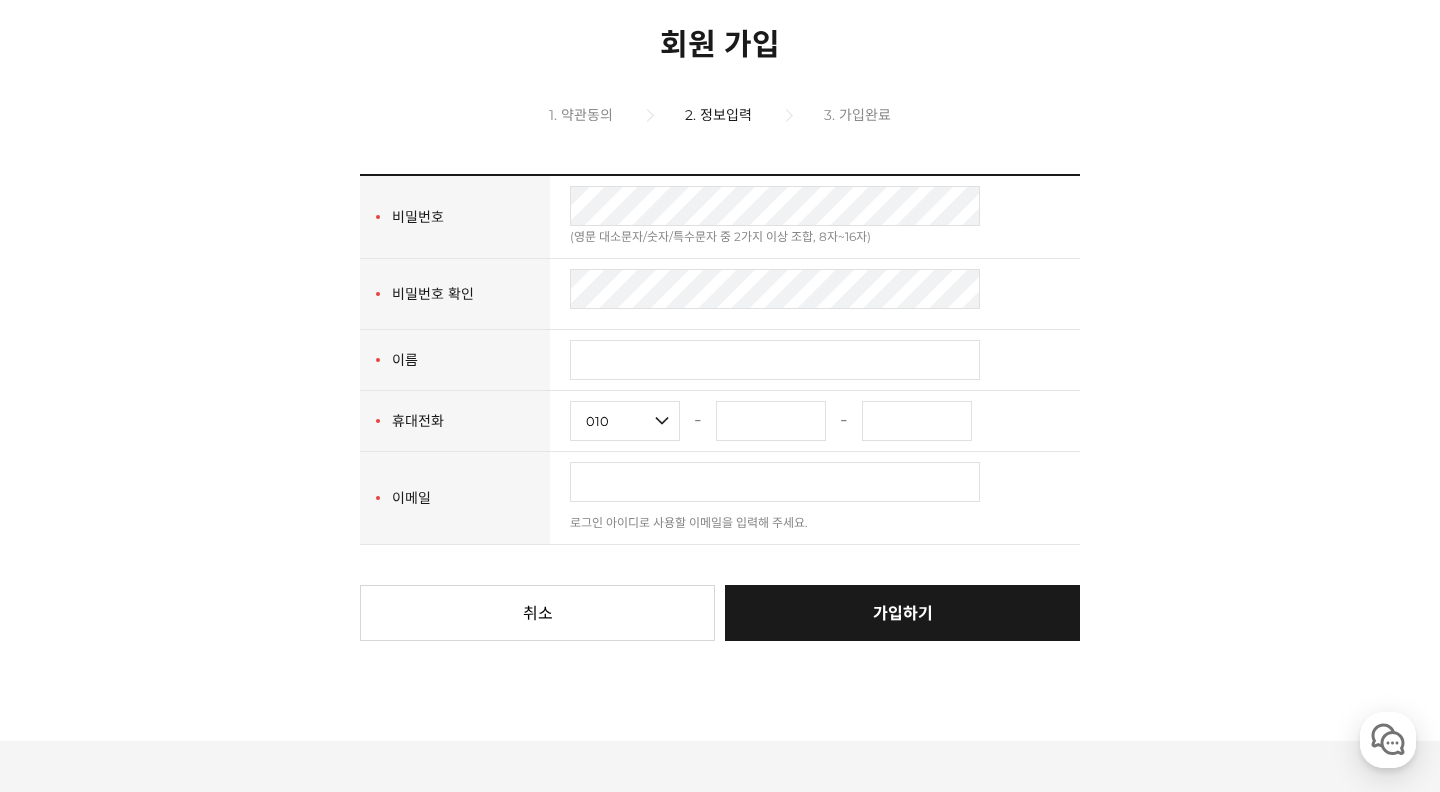 click at bounding box center (815, 294) 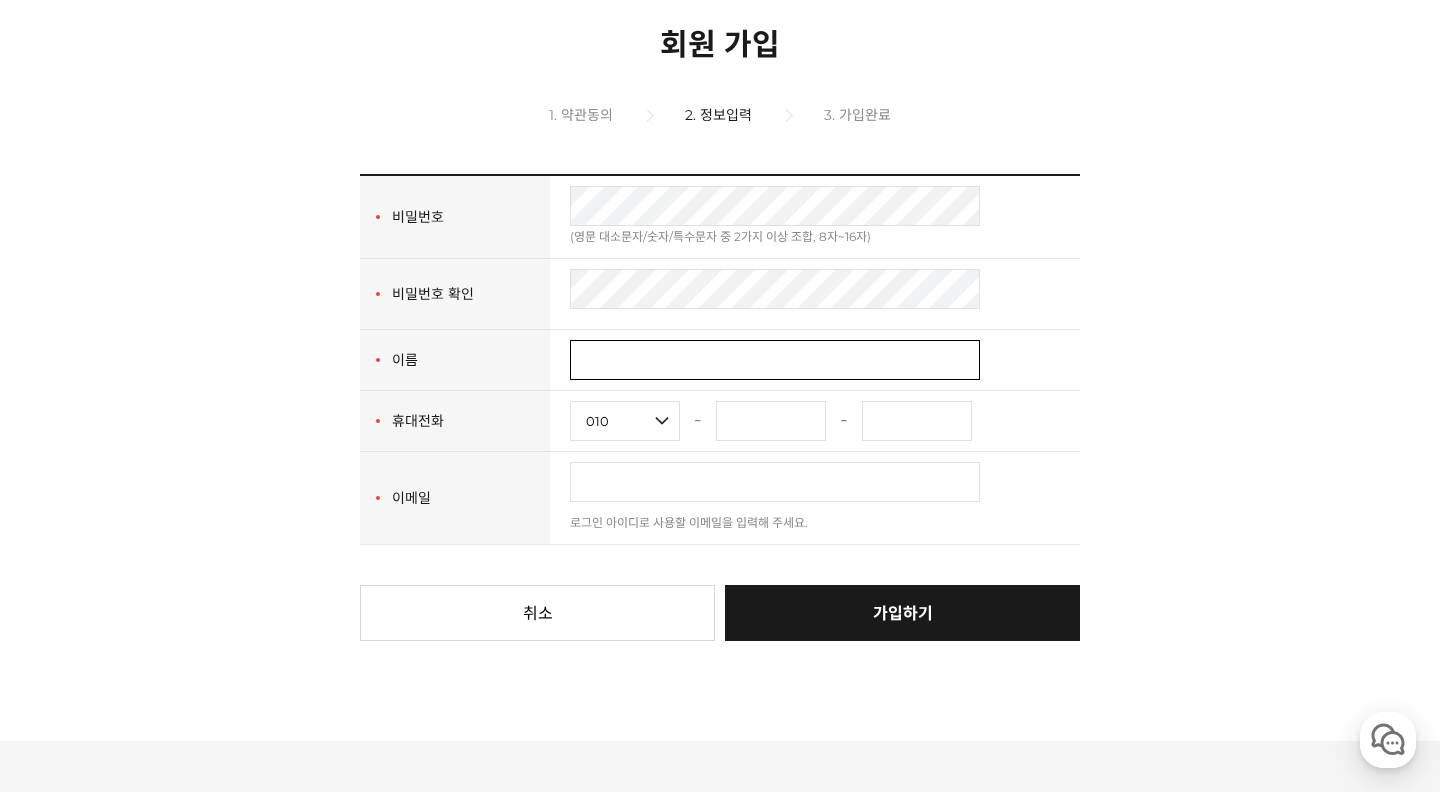 click at bounding box center [775, 360] 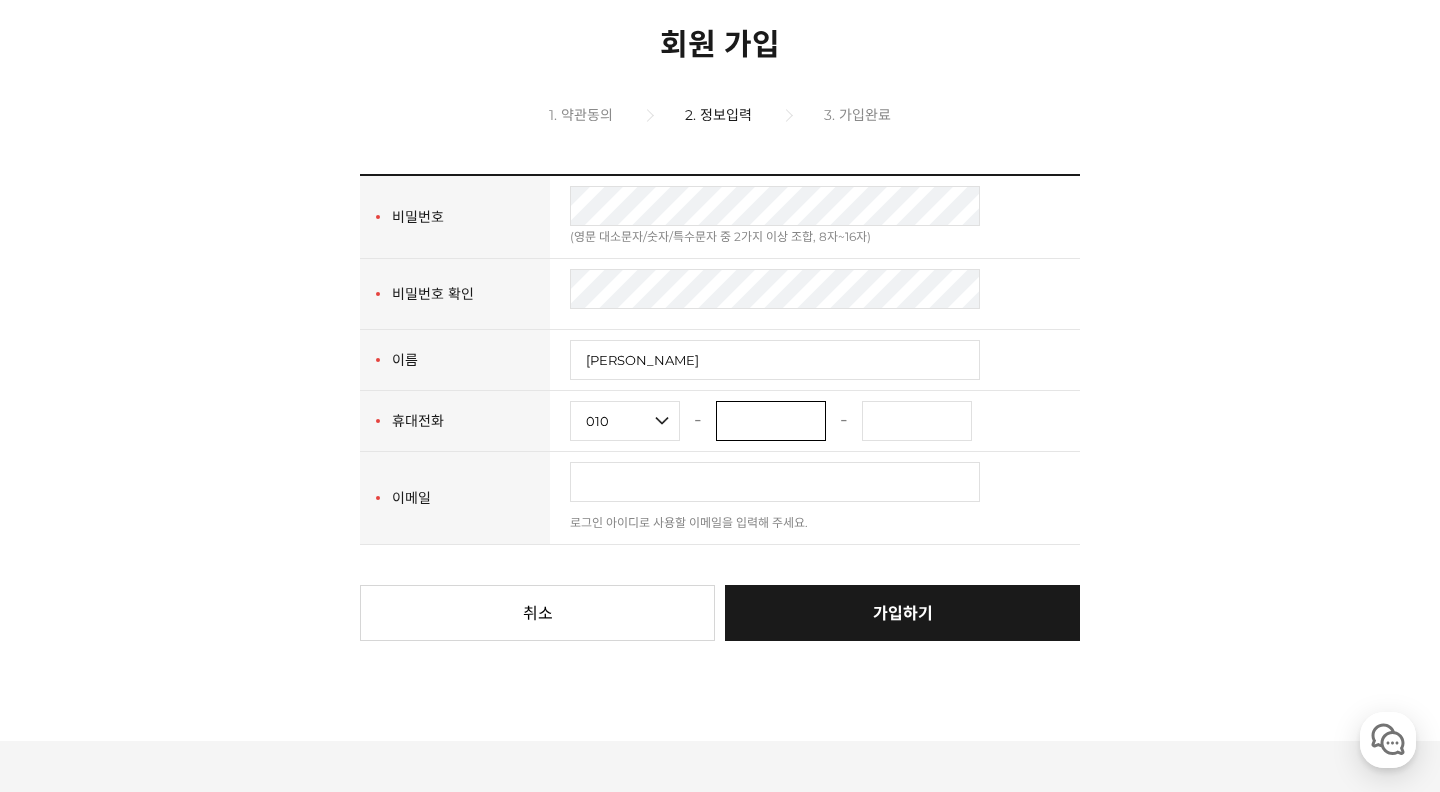 click at bounding box center [771, 421] 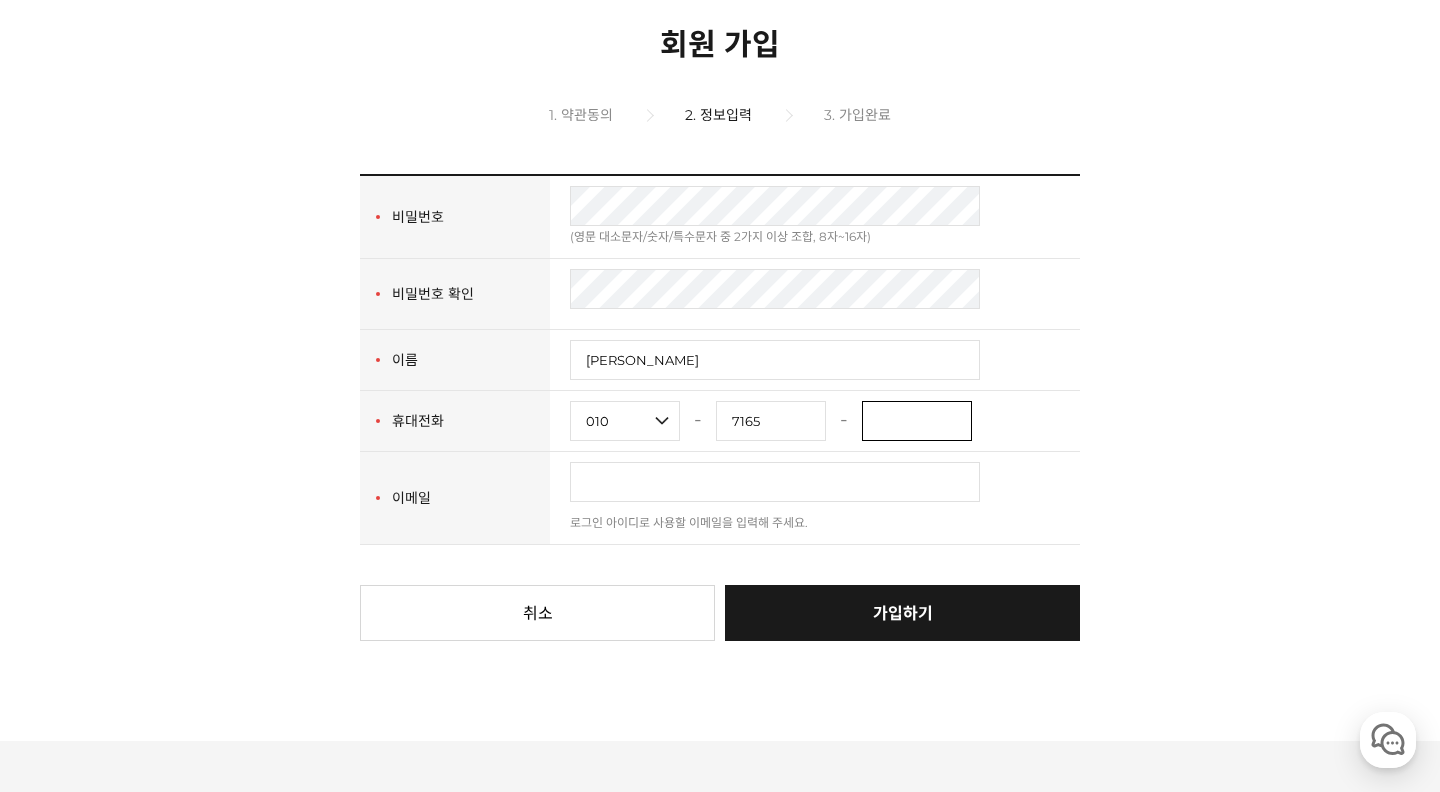 click at bounding box center [917, 421] 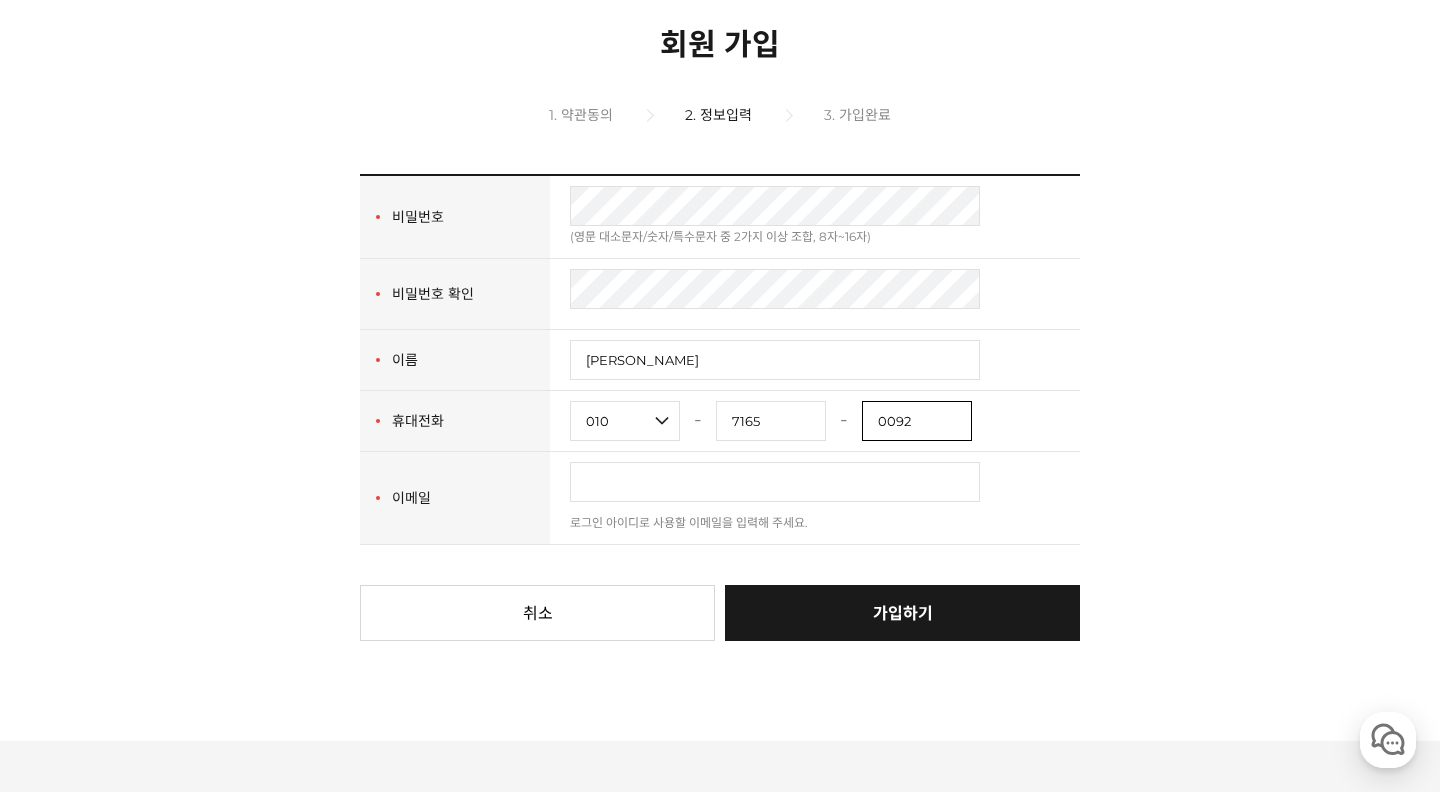 type on "0092" 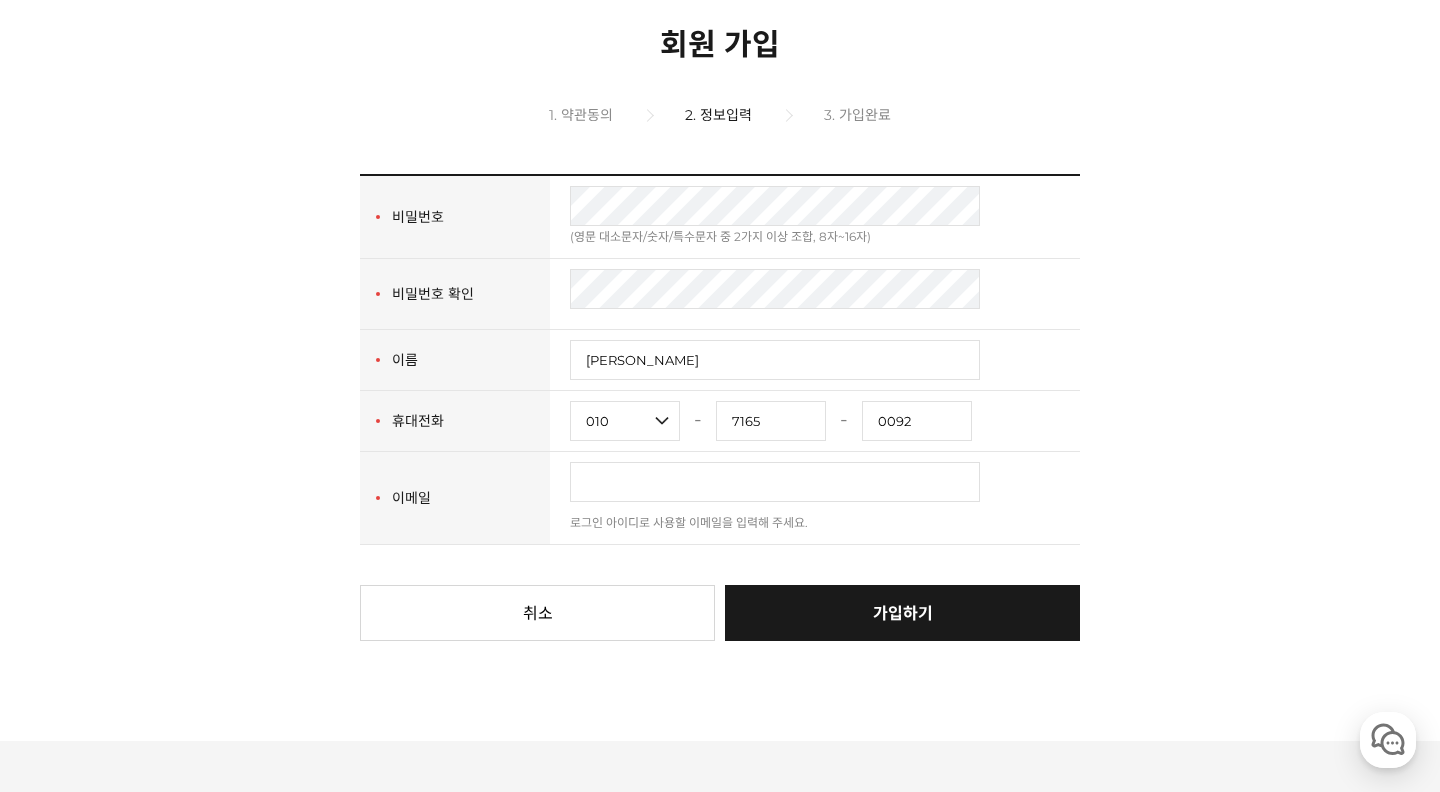 click on "로그인 아이디로 사용할 이메일을 입력해 주세요." at bounding box center (815, 498) 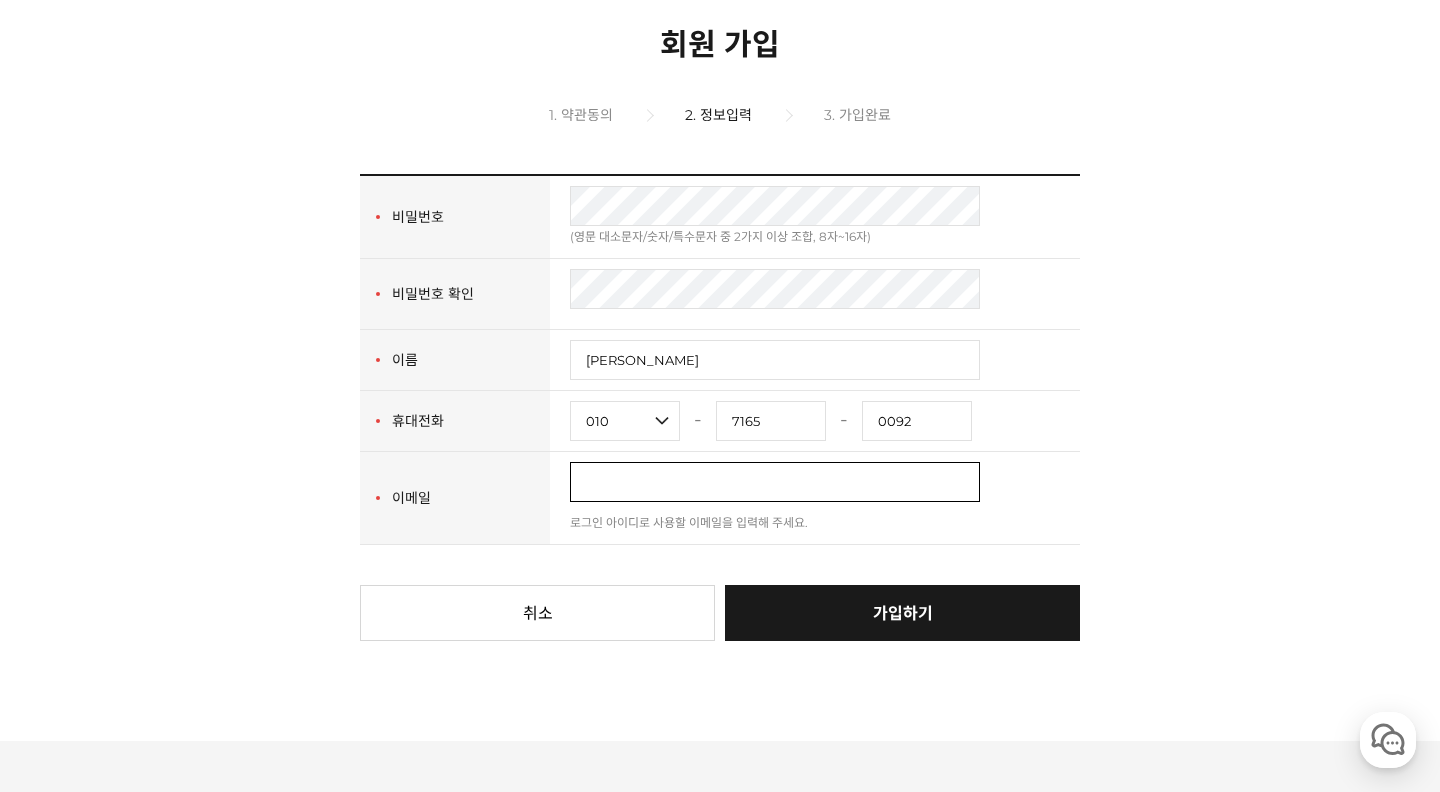 click at bounding box center [775, 482] 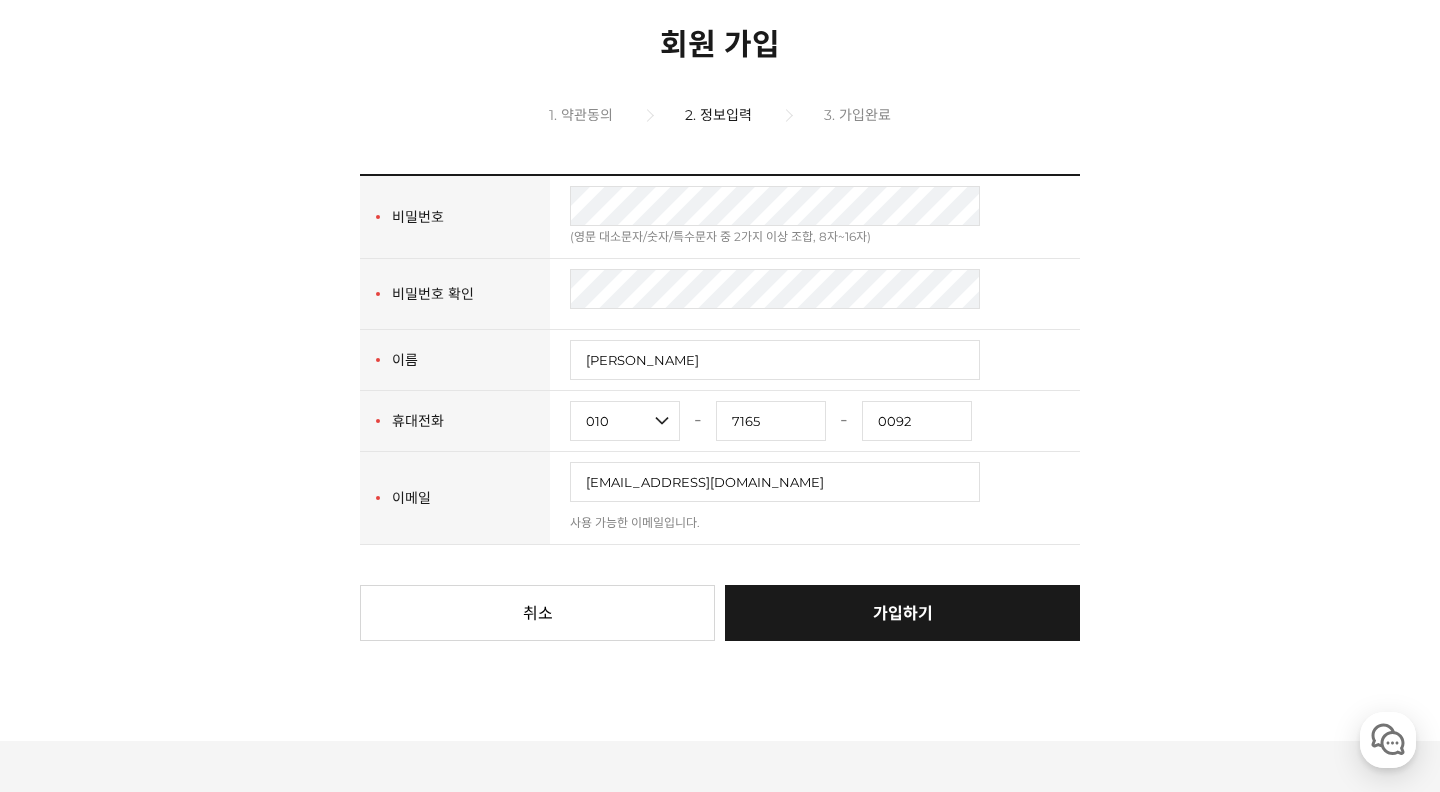 click on "가입하기" at bounding box center (902, 613) 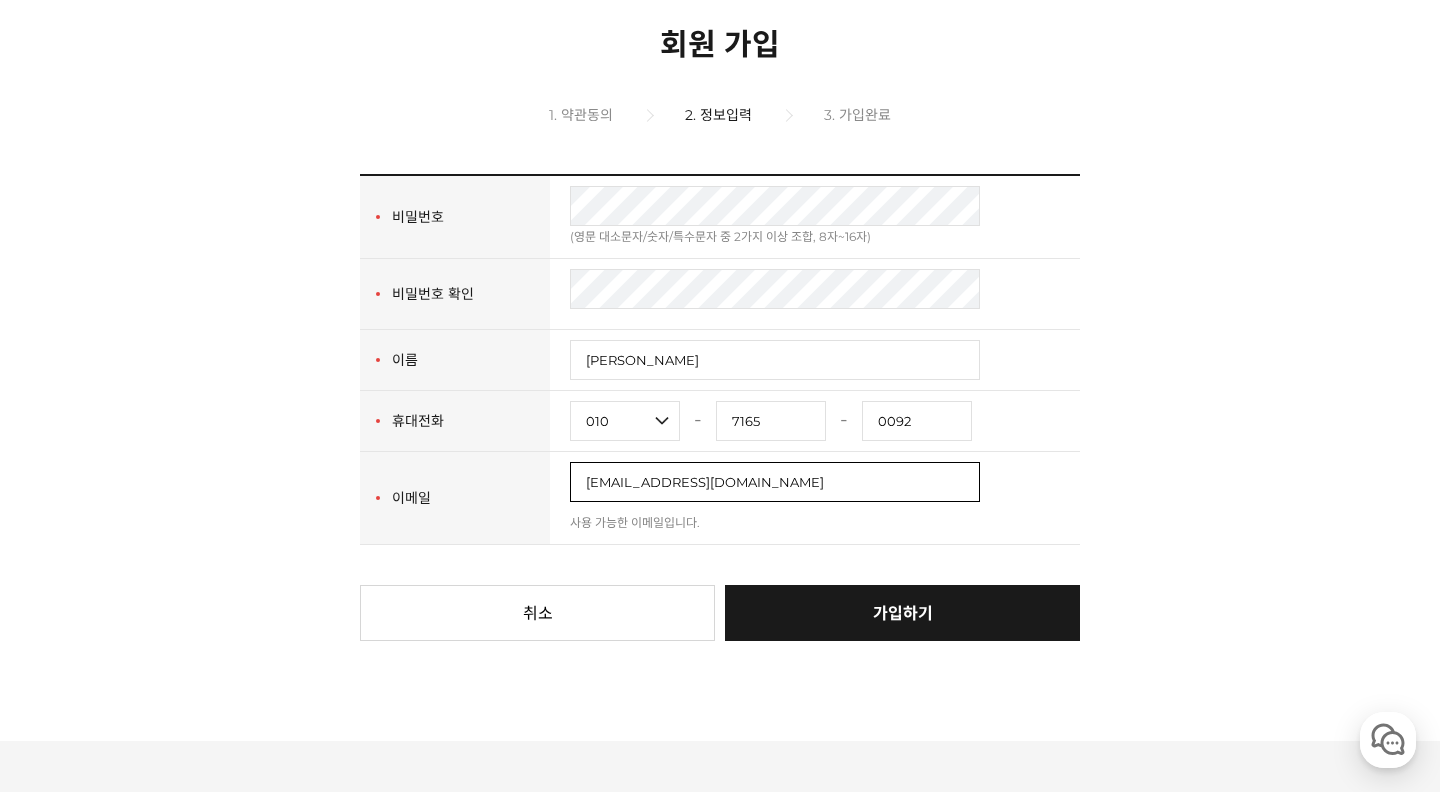 type 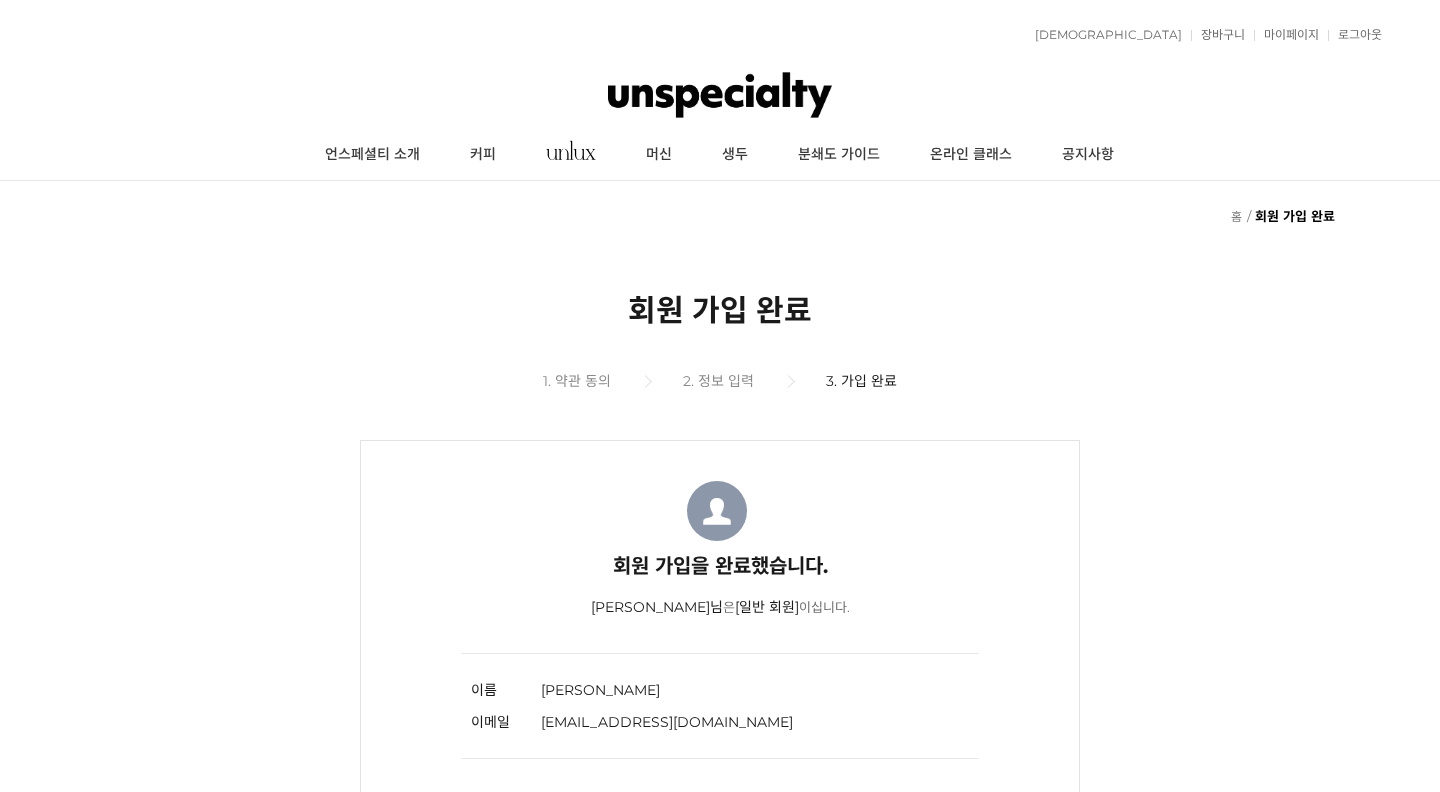 scroll, scrollTop: 0, scrollLeft: 0, axis: both 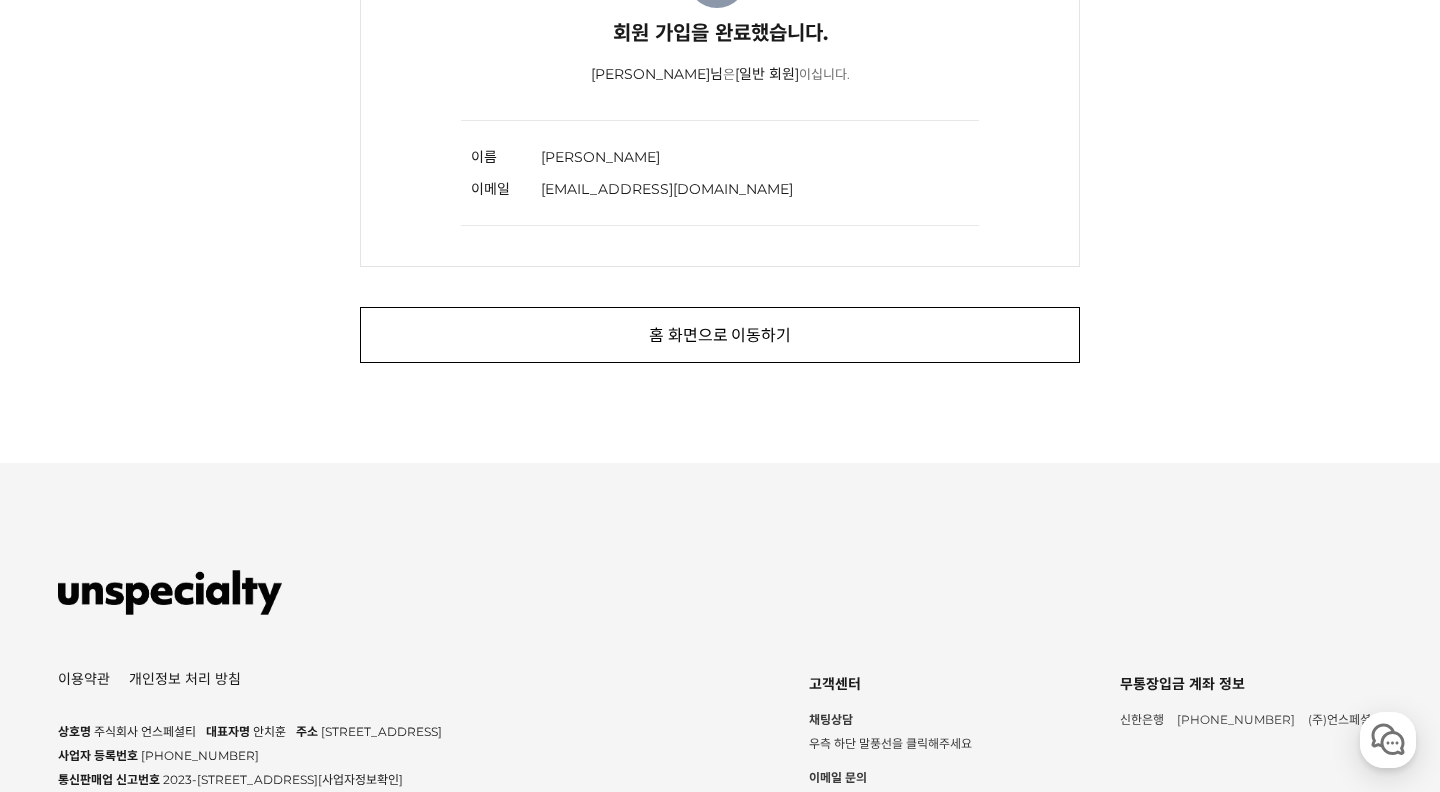 click on "홈 화면으로 이동하기" at bounding box center [720, 335] 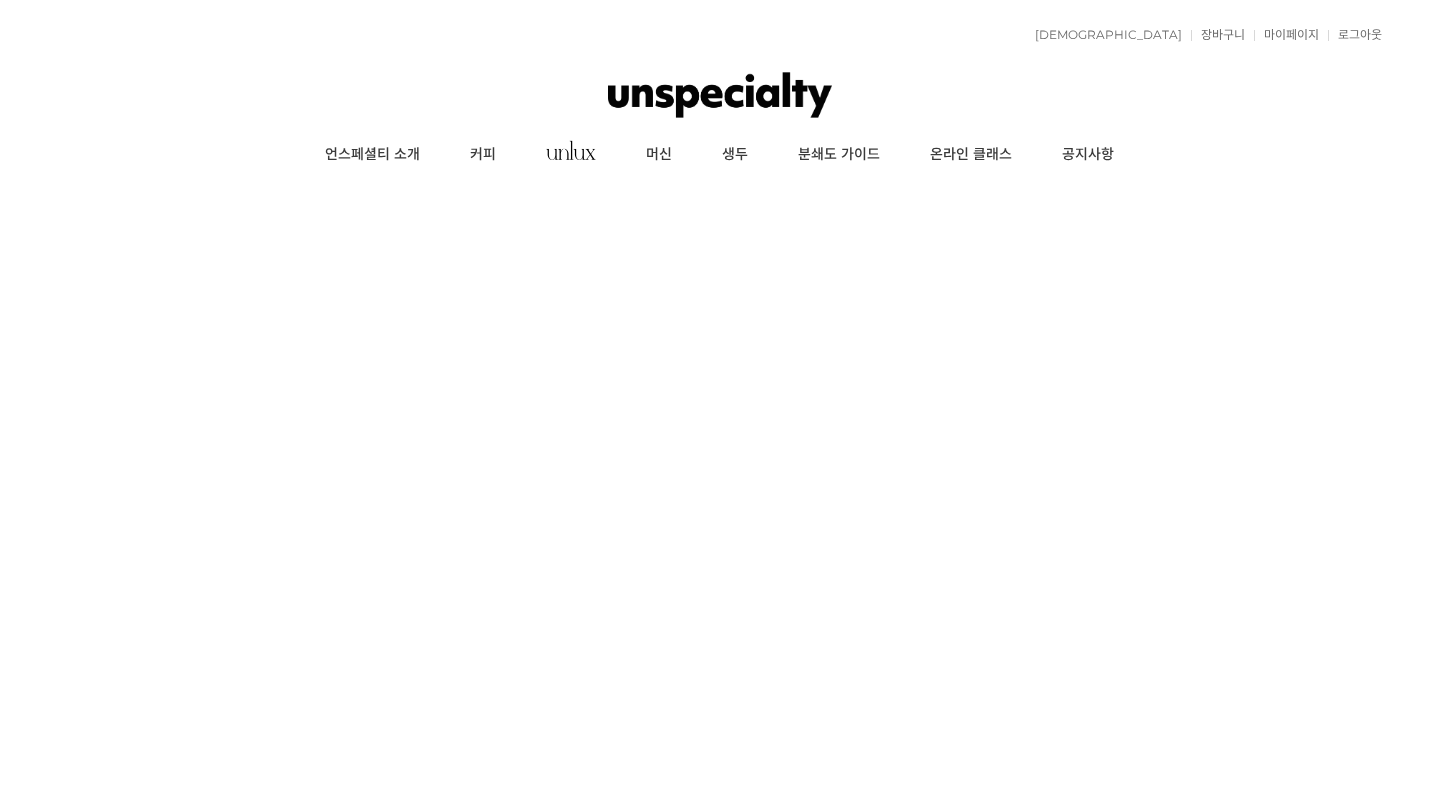 scroll, scrollTop: 0, scrollLeft: 0, axis: both 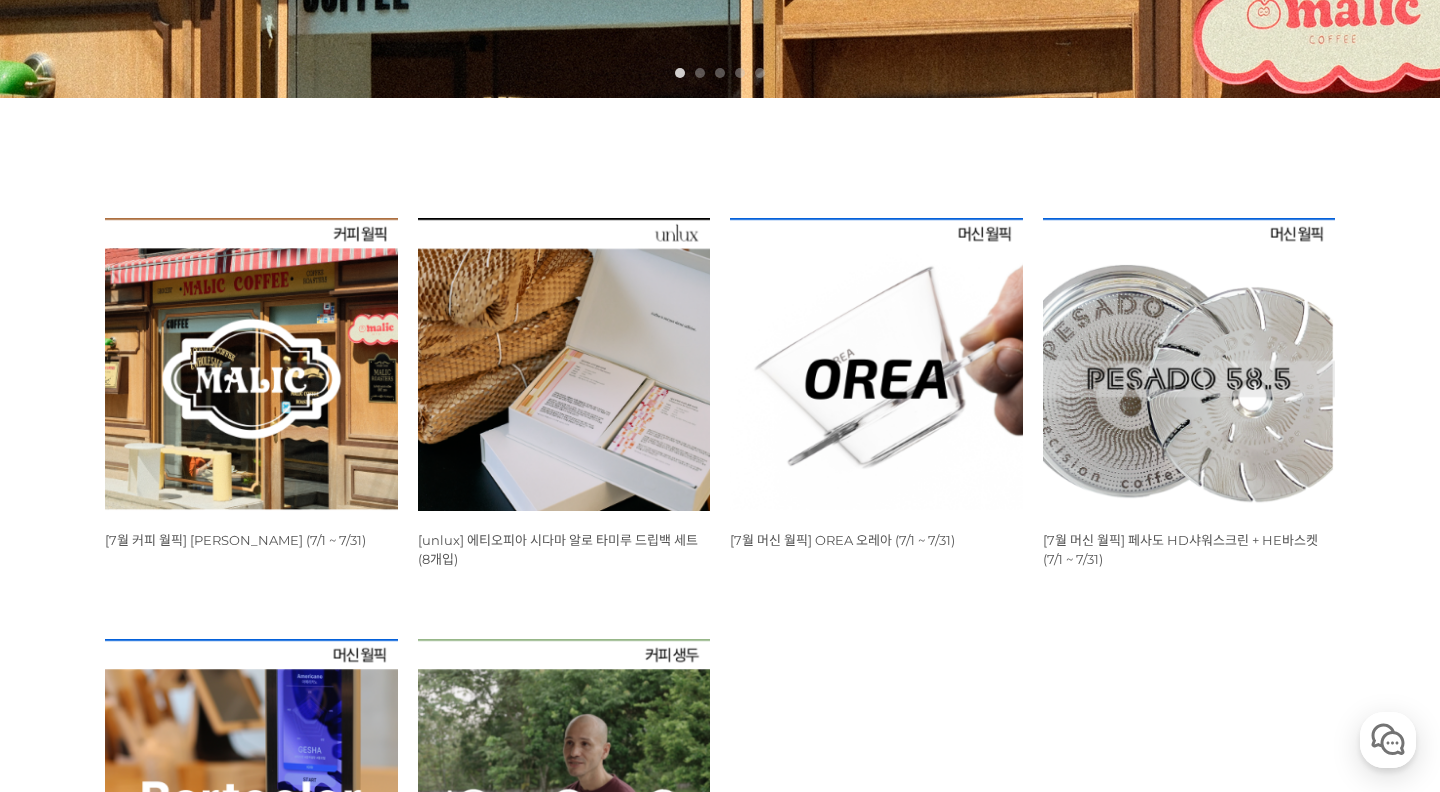 click at bounding box center [251, 364] 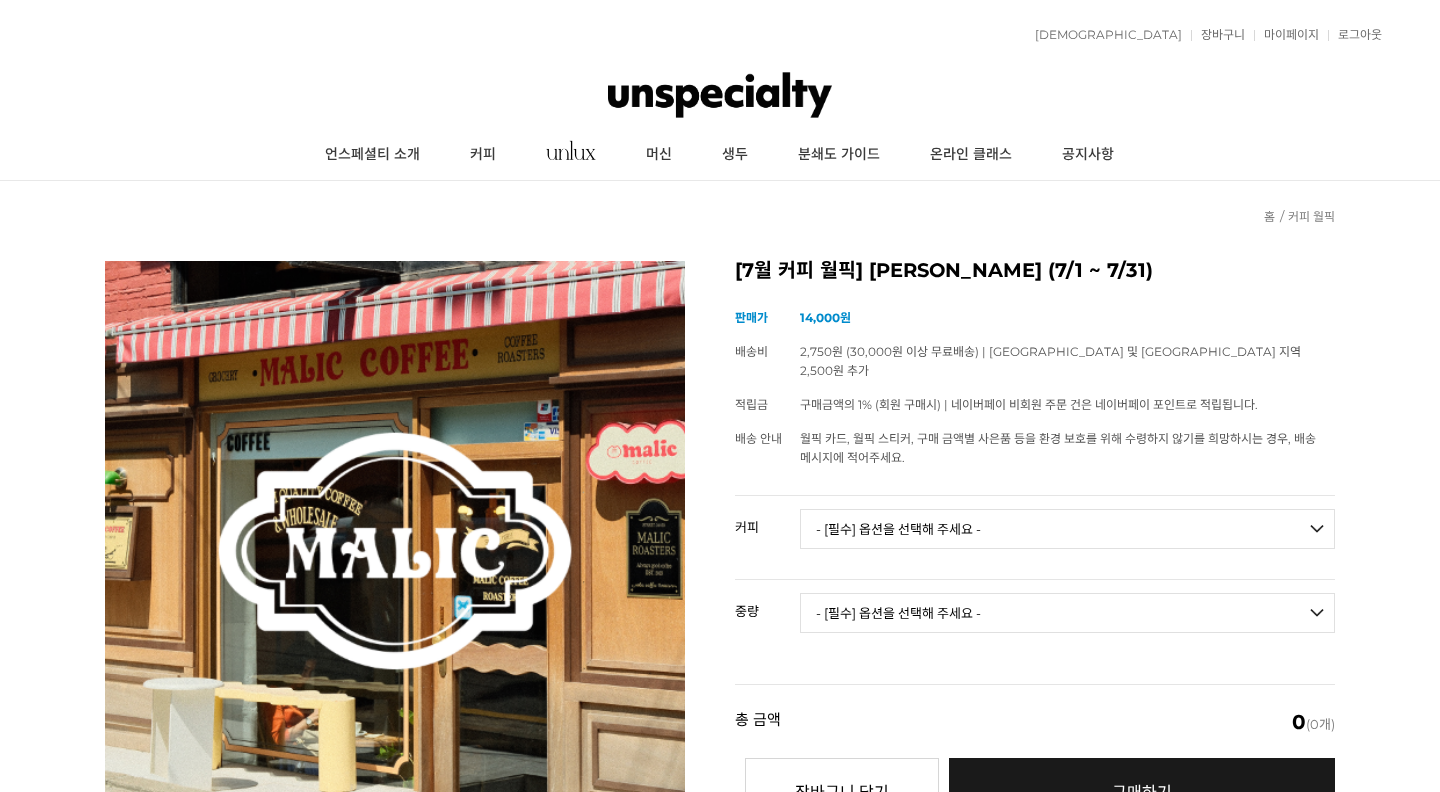 scroll, scrollTop: 0, scrollLeft: 0, axis: both 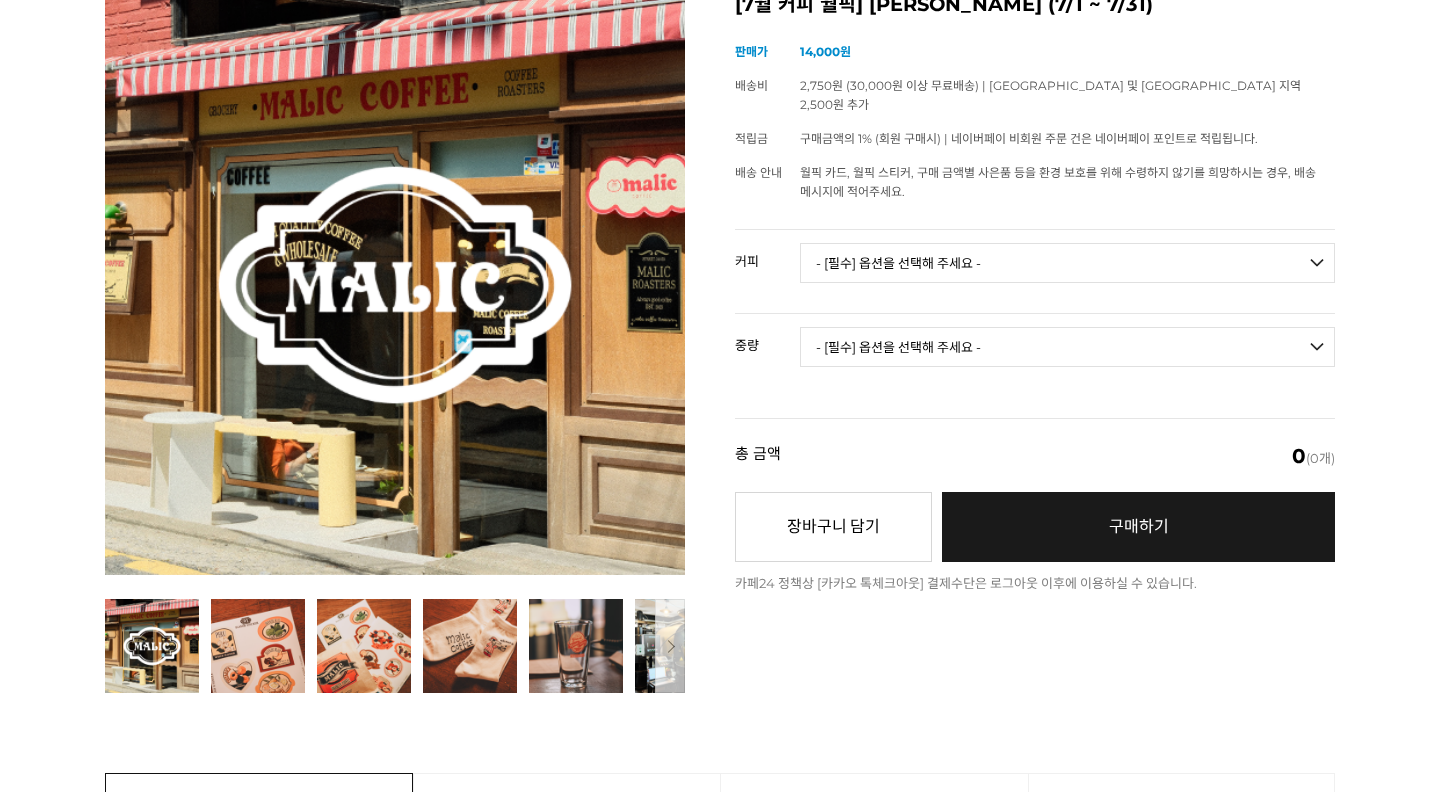 click on "- [필수] 옵션을 선택해 주세요 - ------------------- 언스페셜티 분쇄도 가이드 종이(주문 1개당 최대 1개 제공) 그레이프 쥬스 (언스페셜티 블렌드) 애플 쥬스 (언스페셜티 블렌드) 허니 자몽 쥬스 (언스페셜티 블렌드) [기획상품] 2024 Best of Panama 3종 10g 레시피팩 프루티 블렌드 마일드 블렌드 모닝 블렌드 #1 탄자니아 아카시아 힐스 게이샤 AA 풀리 워시드 [품절] #2 콜롬비아 포파얀 슈가케인 디카페인 #3 에티오피아 알로 타미루 미리가 74158 워시드 #4 에티오피아 첼베사 워시드 디카페인 #5 케냐 뚱구리 AB 풀리 워시드 [품절] #6 에티오피아 버그 우 셀렉션 에얼룸 내추럴 (Lot2) #7 에티오피아 알로 타미루 무라고 74158 클래식 워시드 #8 케냐 은가라투아 AB 워시드 (Lot 159) [품절] [7.4 오픈] #9 온두라스 마리사벨 카바예로 파카마라 워시드 #24 페루 알토 미라도르 게이샤 워시드" at bounding box center (1067, 263) 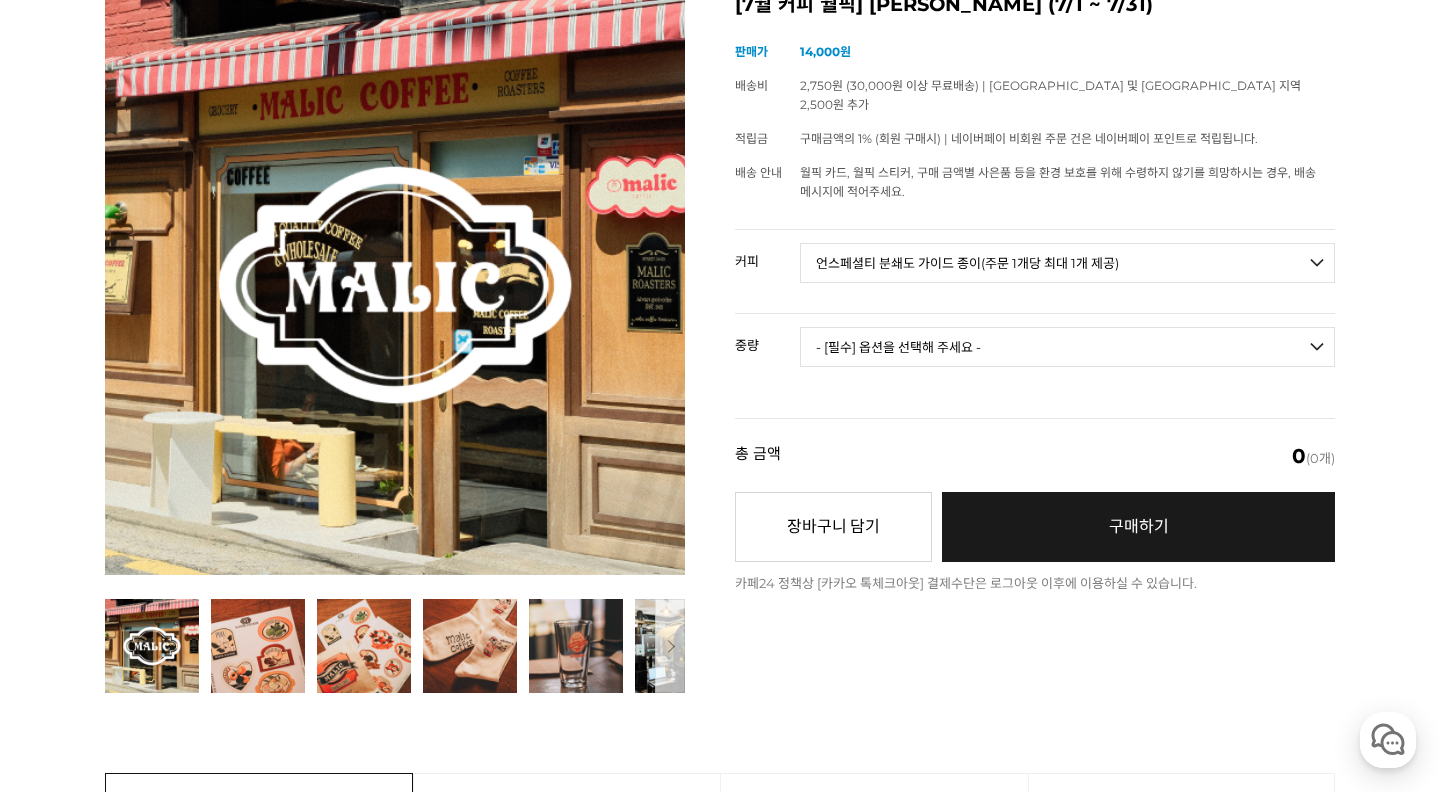 click on "- [필수] 옵션을 선택해 주세요 - ------------------- 언스페셜티 분쇄도 가이드 종이(주문 1개당 최대 1개 제공) 그레이프 쥬스 (언스페셜티 블렌드) 애플 쥬스 (언스페셜티 블렌드) 허니 자몽 쥬스 (언스페셜티 블렌드) [기획상품] 2024 Best of Panama 3종 10g 레시피팩 프루티 블렌드 마일드 블렌드 모닝 블렌드 #1 탄자니아 아카시아 힐스 게이샤 AA 풀리 워시드 [품절] #2 콜롬비아 포파얀 슈가케인 디카페인 #3 에티오피아 알로 타미루 미리가 74158 워시드 #4 에티오피아 첼베사 워시드 디카페인 #5 케냐 뚱구리 AB 풀리 워시드 [품절] #6 에티오피아 버그 우 셀렉션 에얼룸 내추럴 (Lot2) #7 에티오피아 알로 타미루 무라고 74158 클래식 워시드 #8 케냐 은가라투아 AB 워시드 (Lot 159) [품절] [7.4 오픈] #9 온두라스 마리사벨 카바예로 파카마라 워시드 #24 페루 알토 미라도르 게이샤 워시드" at bounding box center [1067, 263] 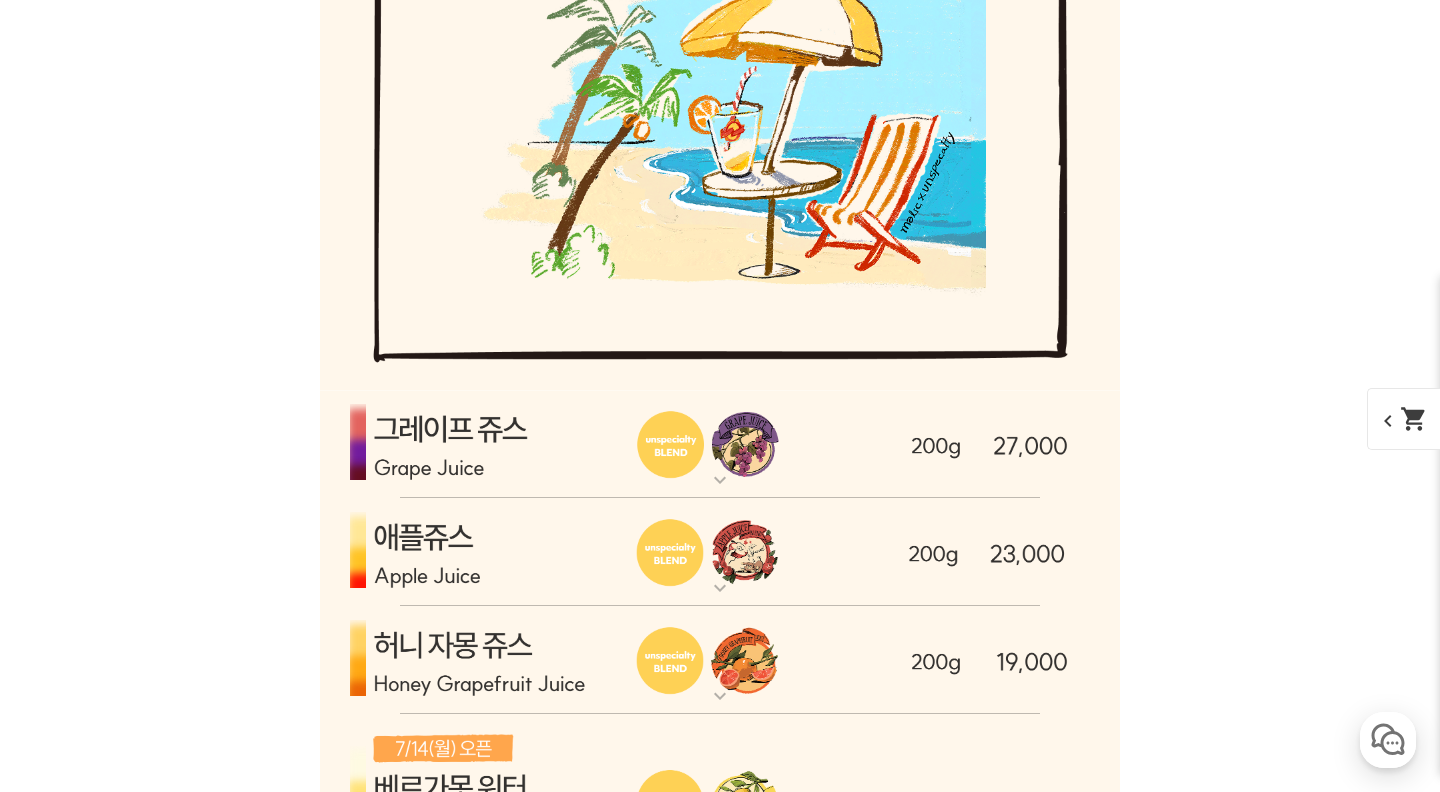 scroll, scrollTop: 6133, scrollLeft: 0, axis: vertical 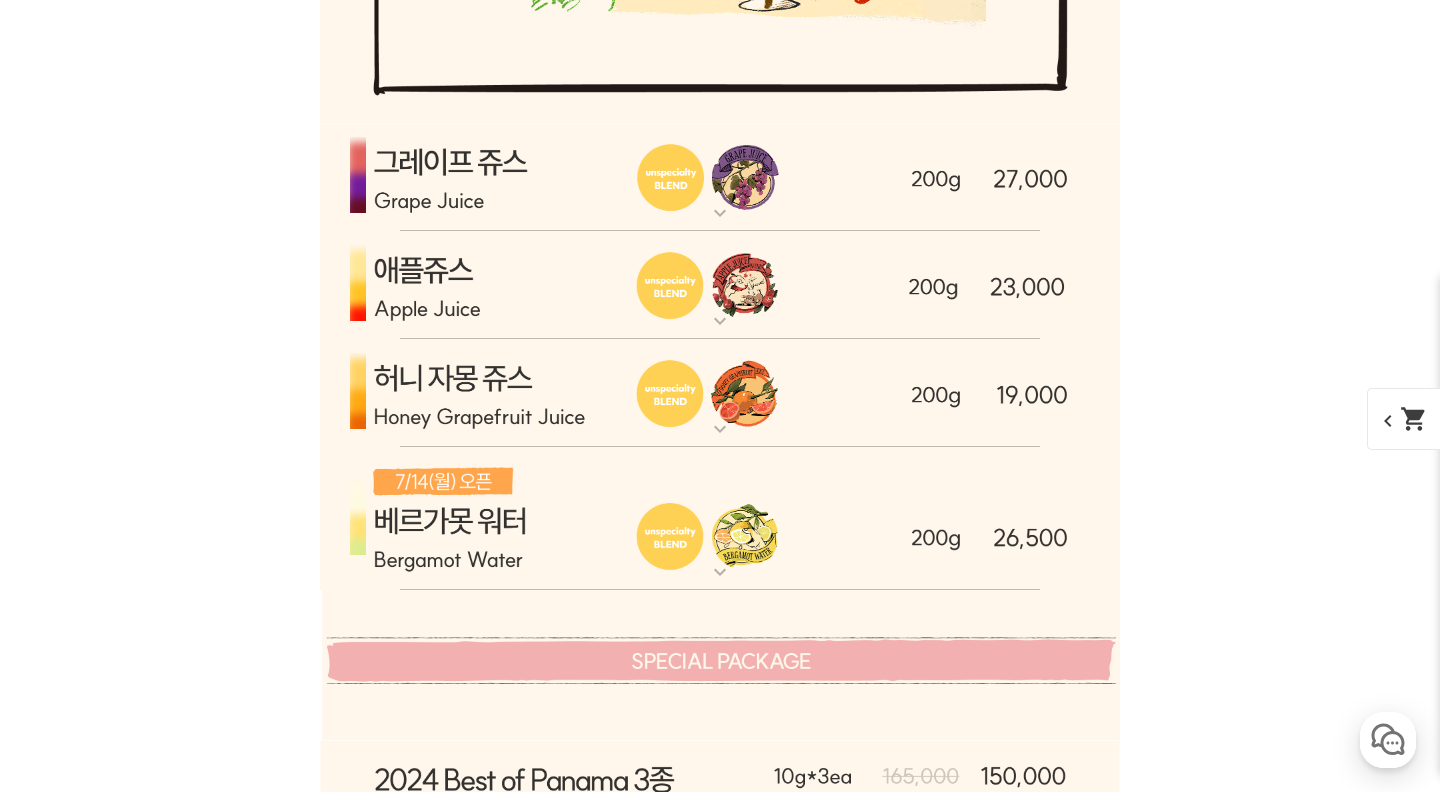 click at bounding box center (720, 177) 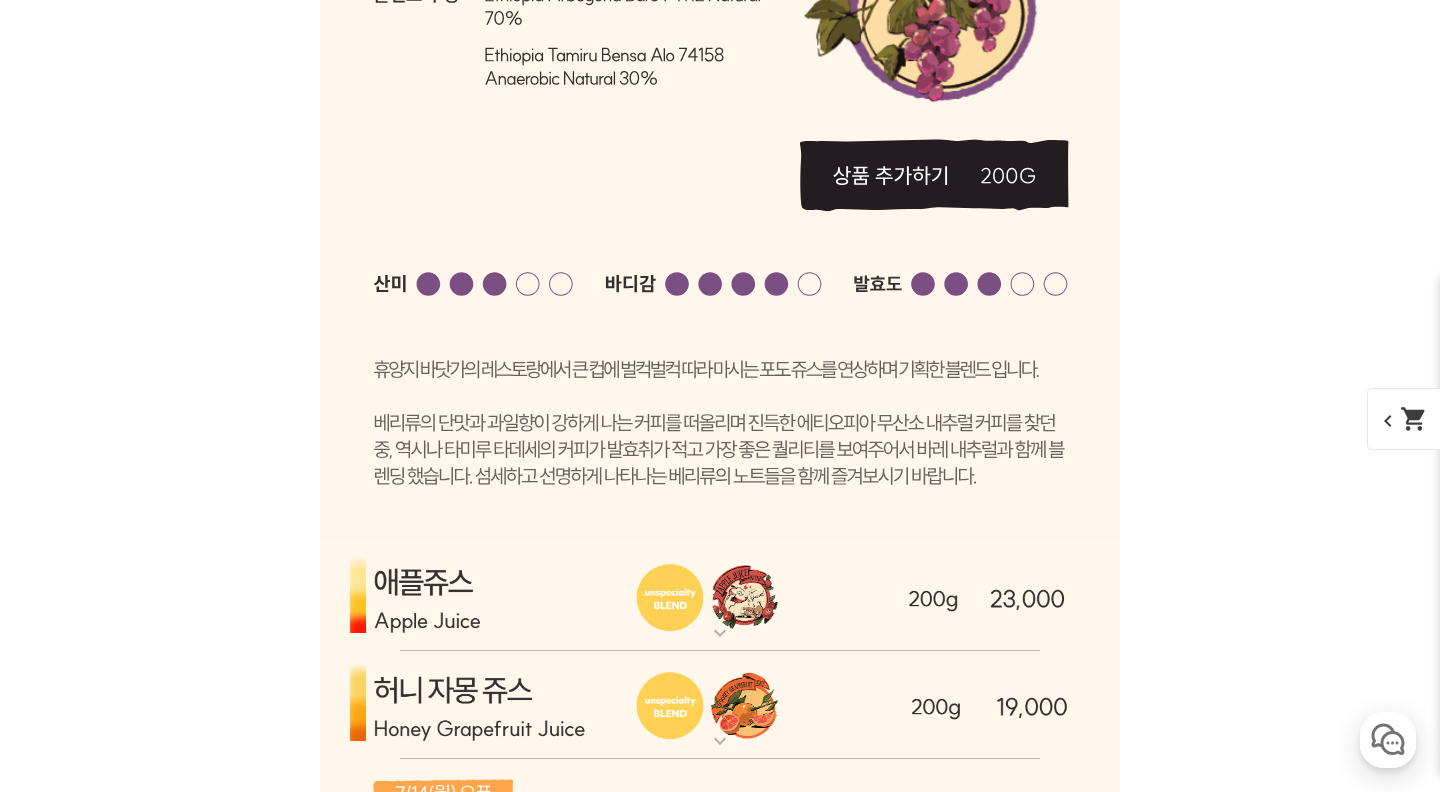 scroll, scrollTop: 6933, scrollLeft: 0, axis: vertical 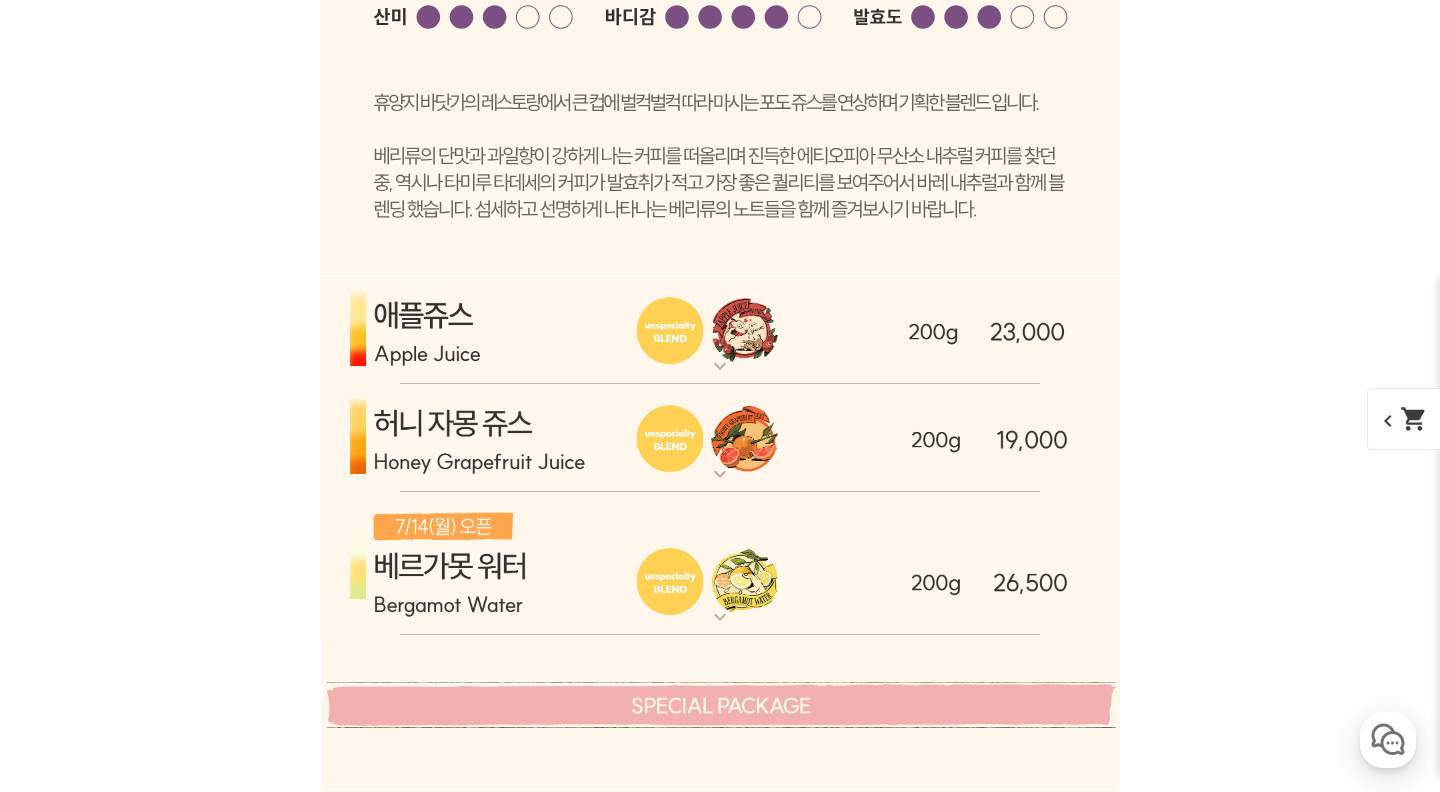 click at bounding box center (720, 330) 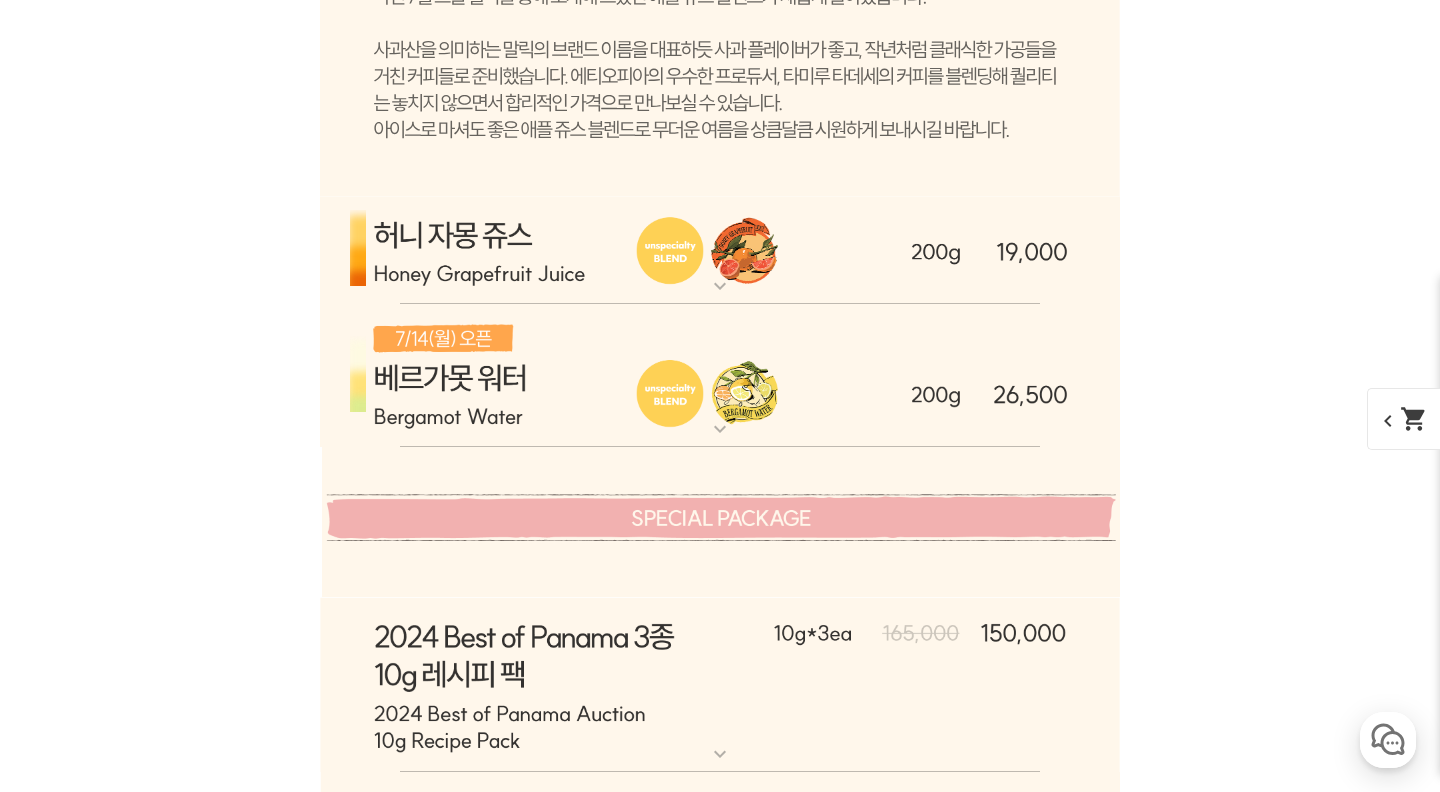 scroll, scrollTop: 8000, scrollLeft: 0, axis: vertical 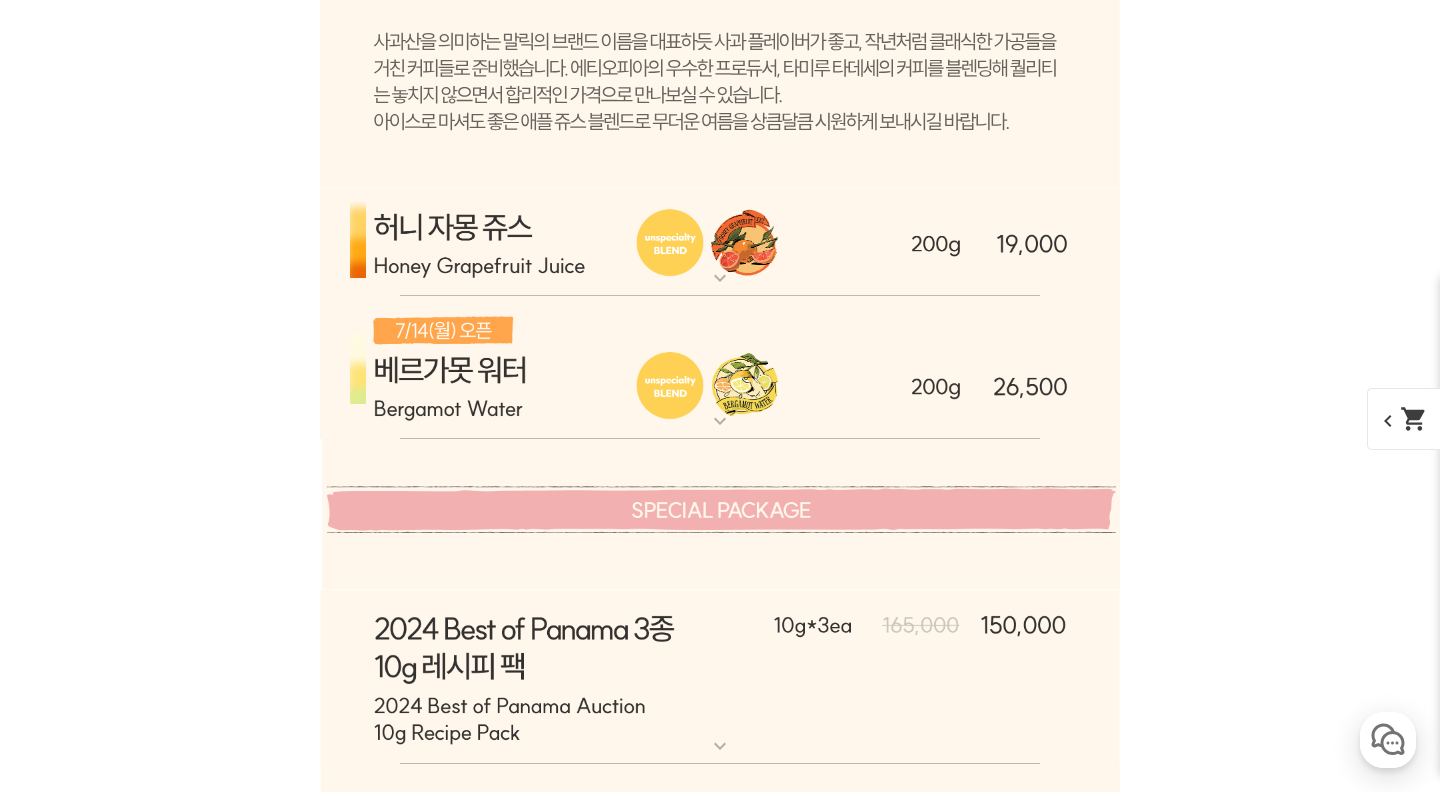click at bounding box center [720, 368] 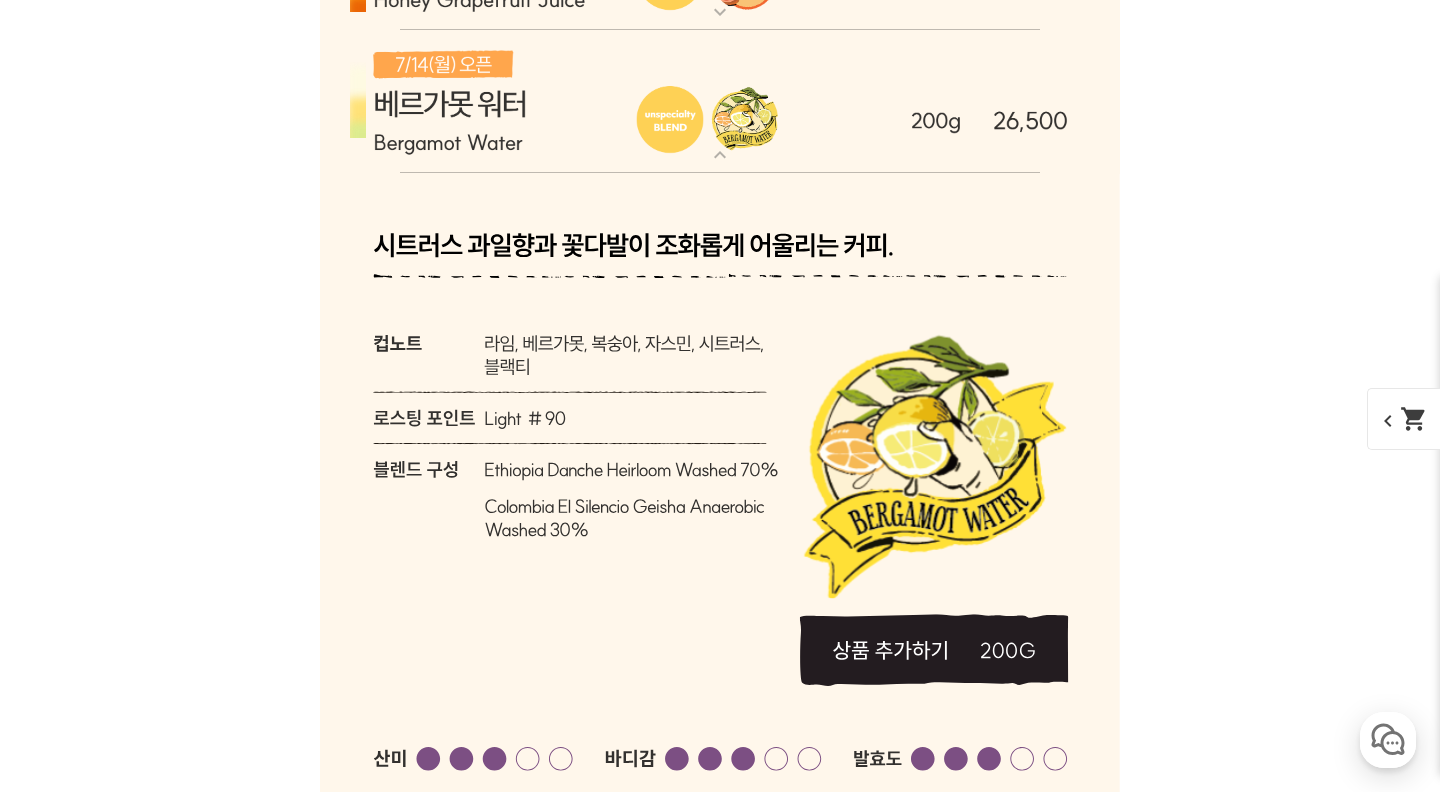 scroll, scrollTop: 8000, scrollLeft: 0, axis: vertical 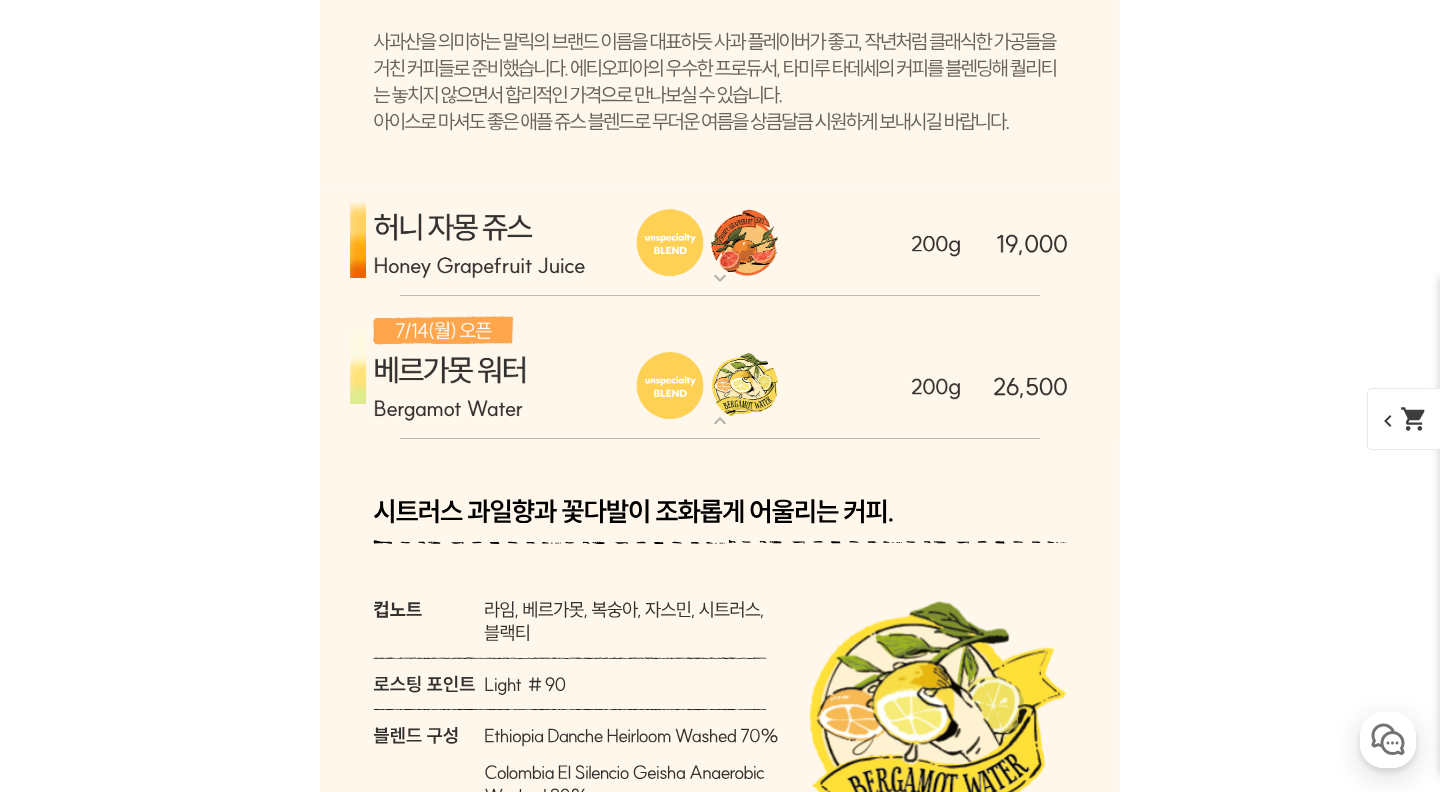 click on "expand_more" at bounding box center (720, 278) 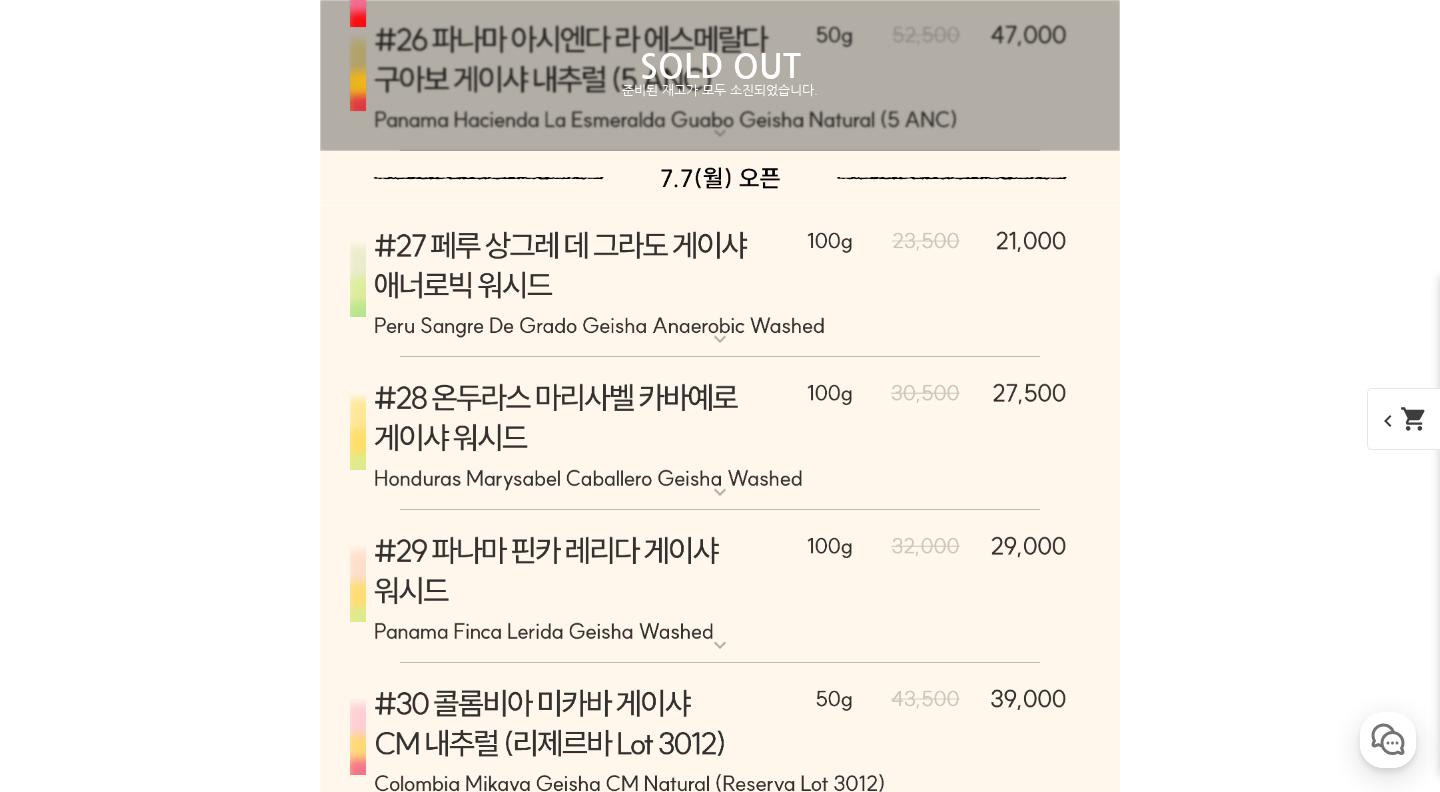 scroll, scrollTop: 13066, scrollLeft: 0, axis: vertical 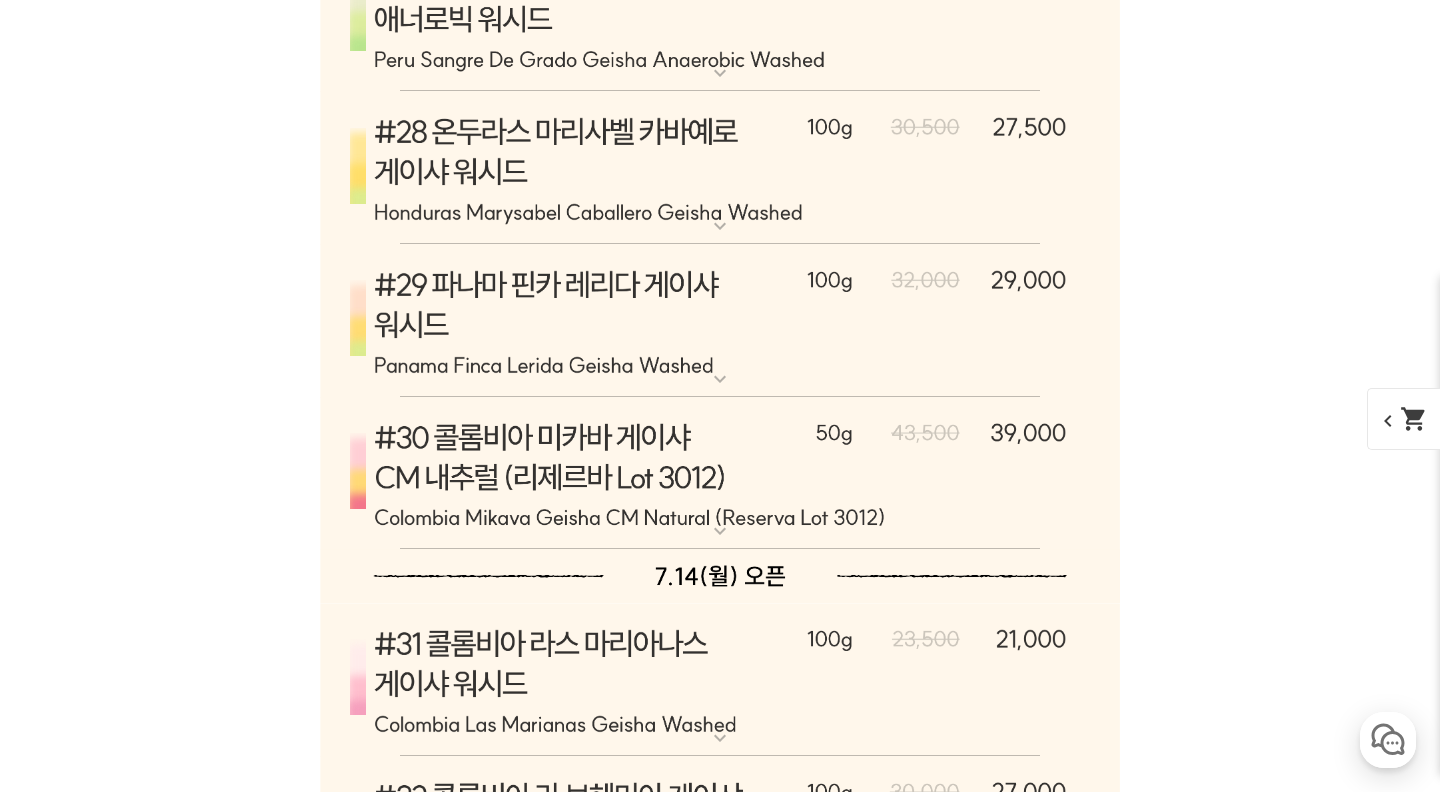 click at bounding box center (720, -848) 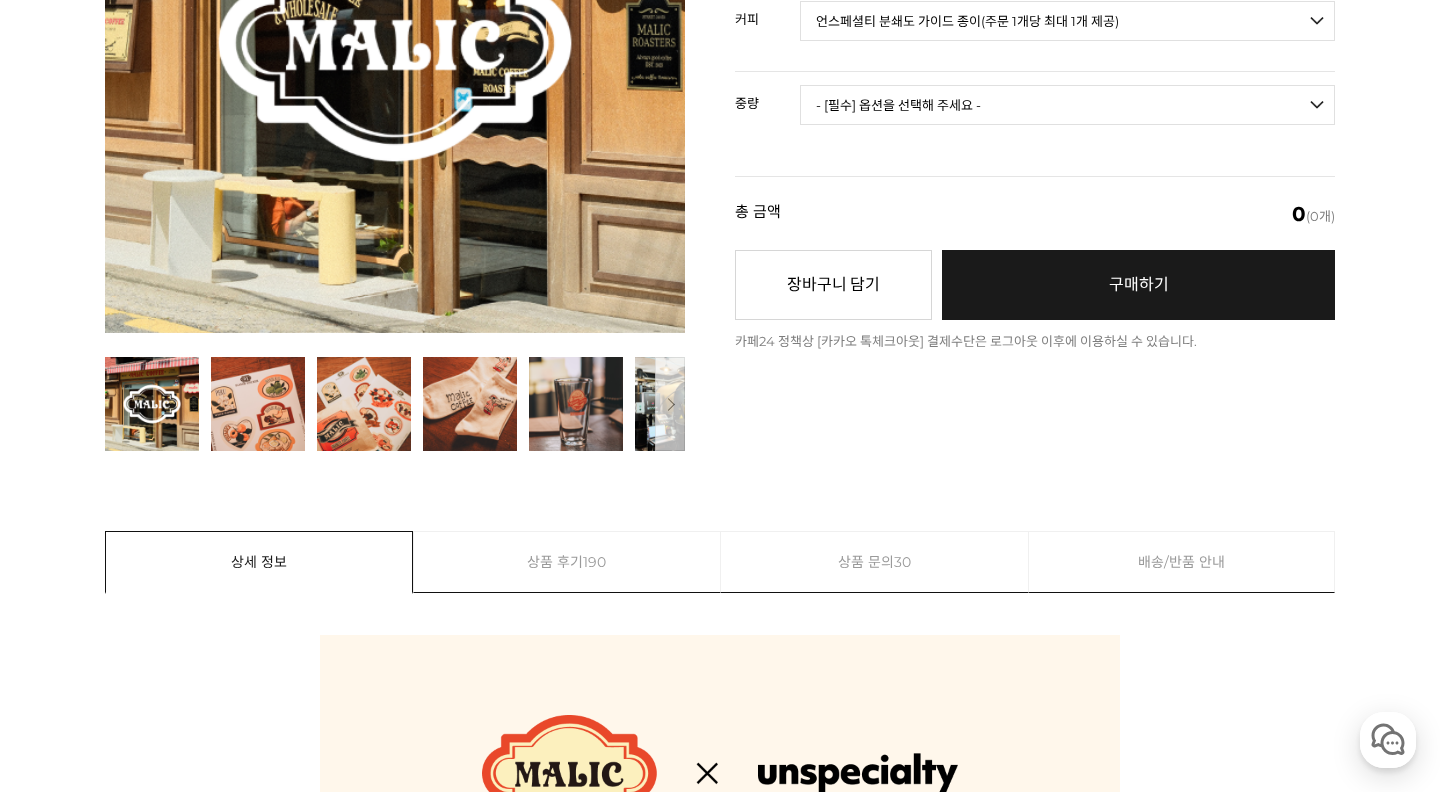 scroll, scrollTop: 533, scrollLeft: 0, axis: vertical 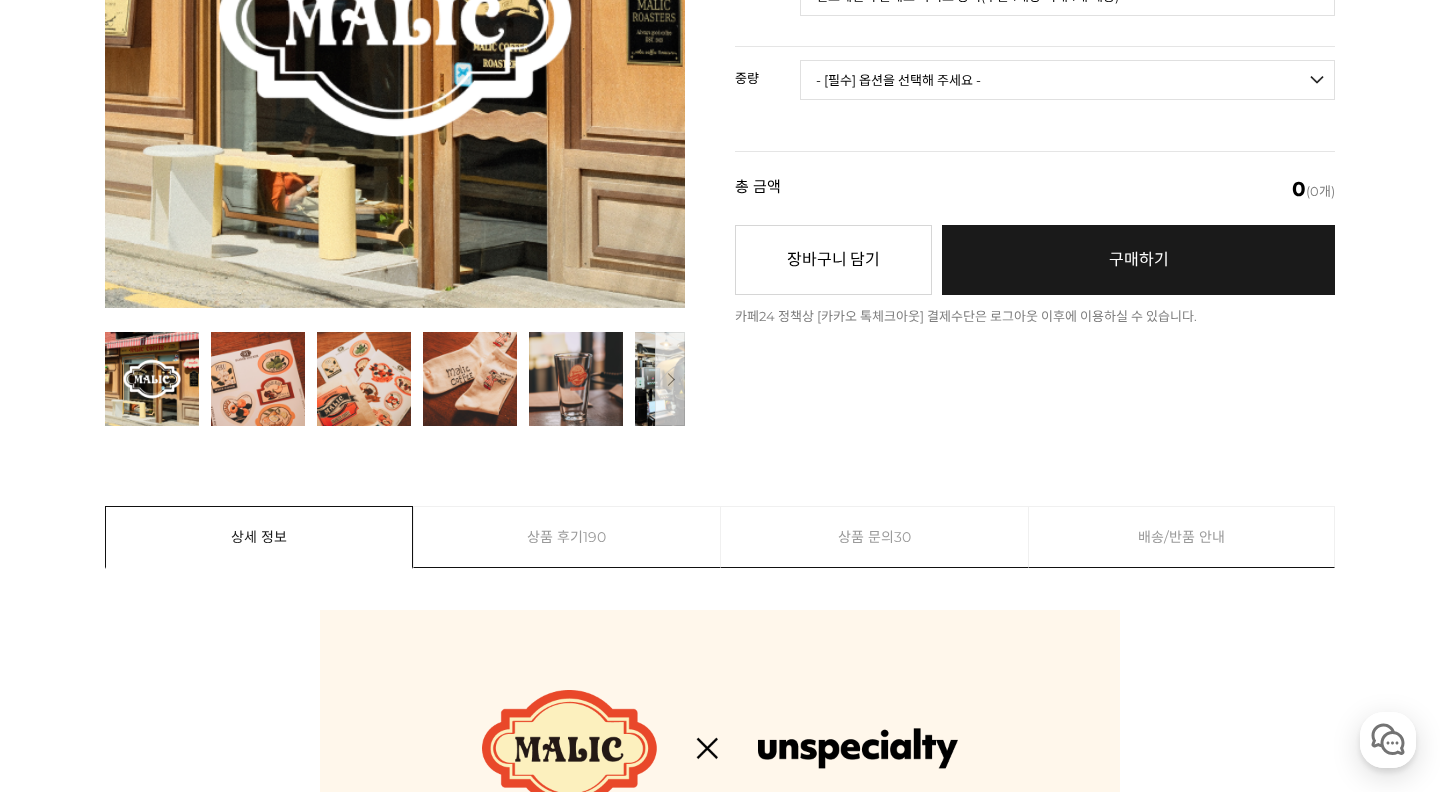 click on "- [필수] 옵션을 선택해 주세요 - ------------------- 해당없음" at bounding box center (1067, 80) 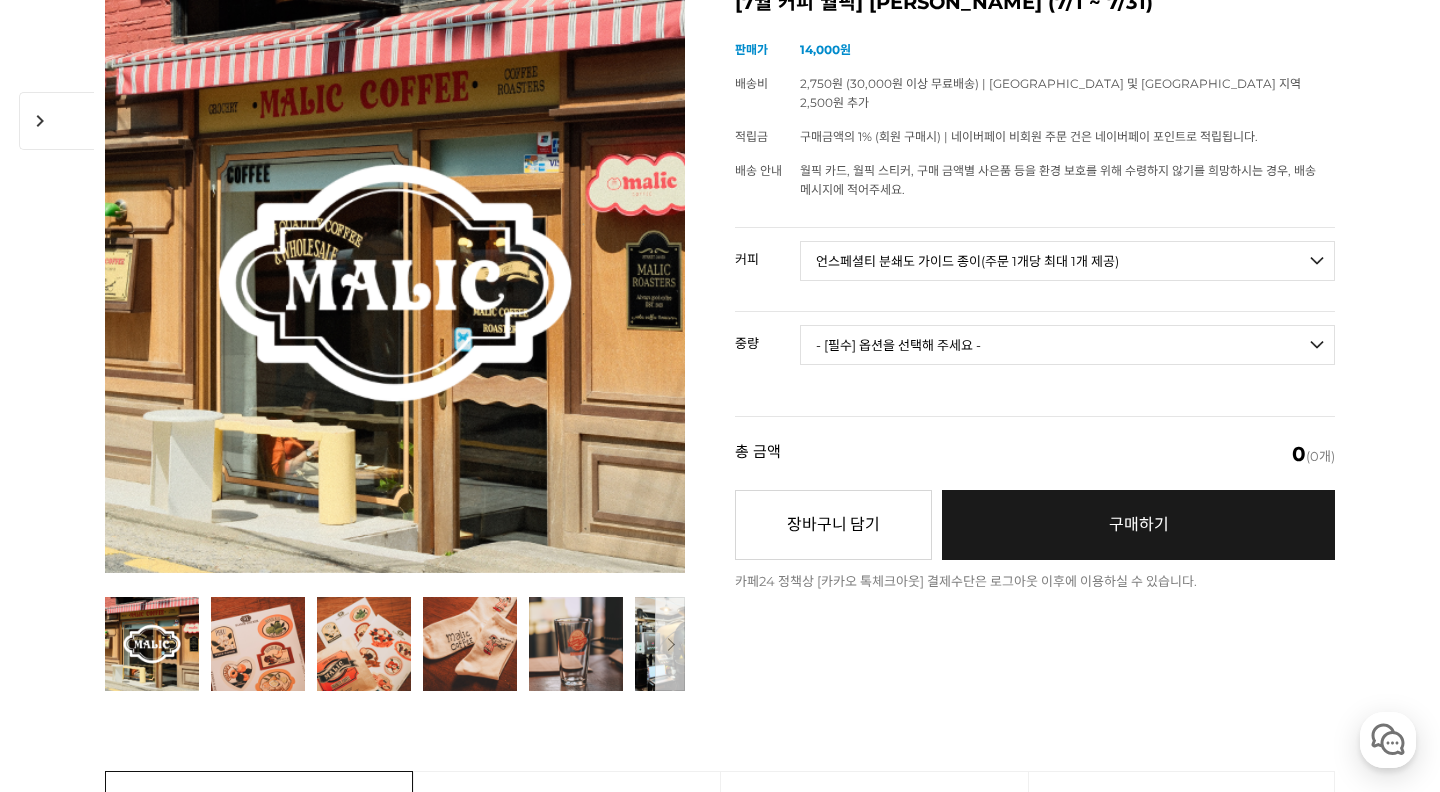 scroll, scrollTop: 266, scrollLeft: 0, axis: vertical 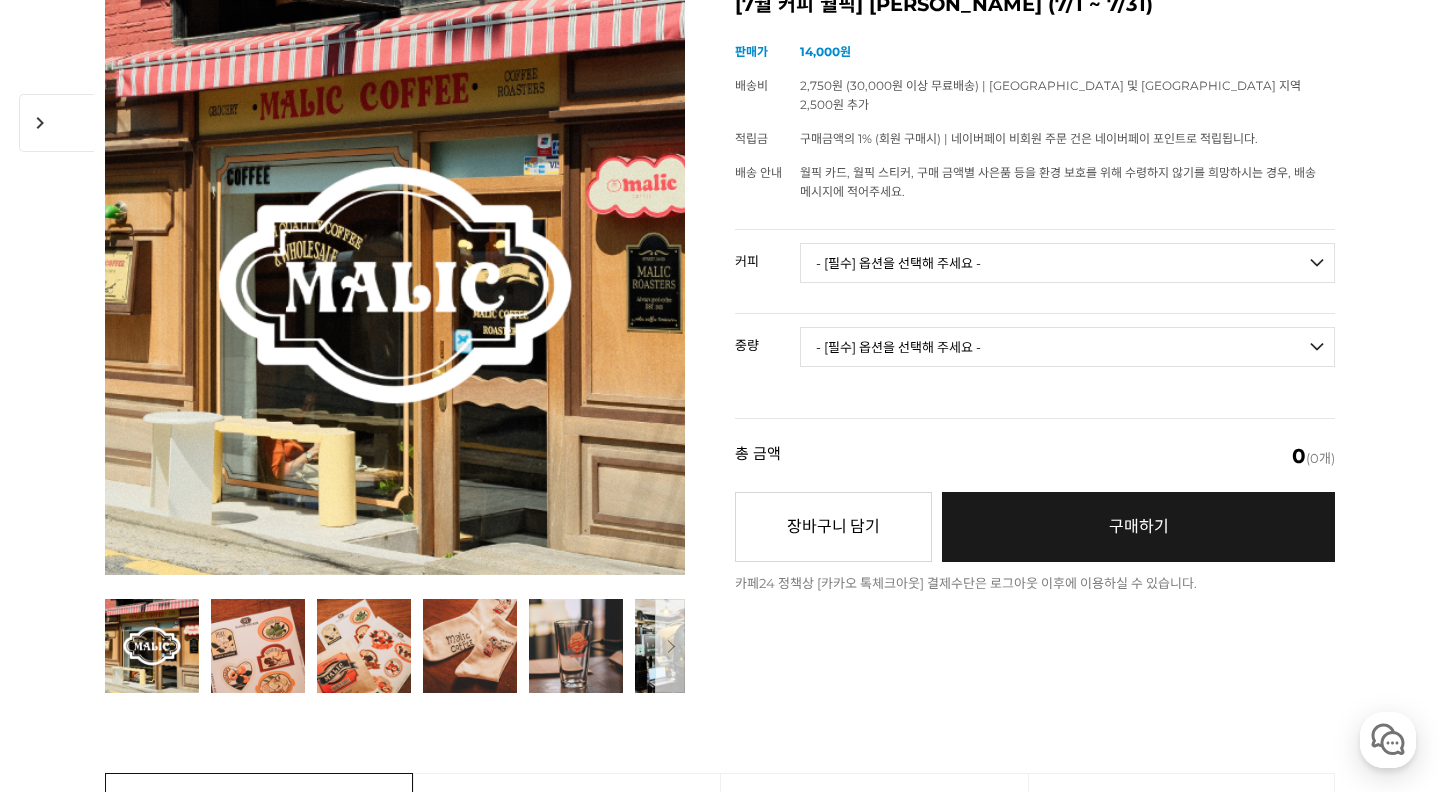 click on "- [필수] 옵션을 선택해 주세요 - ------------------- 언스페셜티 분쇄도 가이드 종이(주문 1개당 최대 1개 제공) 그레이프 쥬스 (언스페셜티 블렌드) 애플 쥬스 (언스페셜티 블렌드) 허니 자몽 쥬스 (언스페셜티 블렌드) [기획상품] 2024 Best of Panama 3종 10g 레시피팩 프루티 블렌드 마일드 블렌드 모닝 블렌드 #1 탄자니아 아카시아 힐스 게이샤 AA 풀리 워시드 [품절] #2 콜롬비아 포파얀 슈가케인 디카페인 #3 에티오피아 알로 타미루 미리가 74158 워시드 #4 에티오피아 첼베사 워시드 디카페인 #5 케냐 뚱구리 AB 풀리 워시드 [품절] #6 에티오피아 버그 우 셀렉션 에얼룸 내추럴 (Lot2) #7 에티오피아 알로 타미루 무라고 74158 클래식 워시드 #8 케냐 은가라투아 AB 워시드 (Lot 159) [품절] [7.4 오픈] #9 온두라스 마리사벨 카바예로 파카마라 워시드 #24 페루 알토 미라도르 게이샤 워시드" at bounding box center [1067, 263] 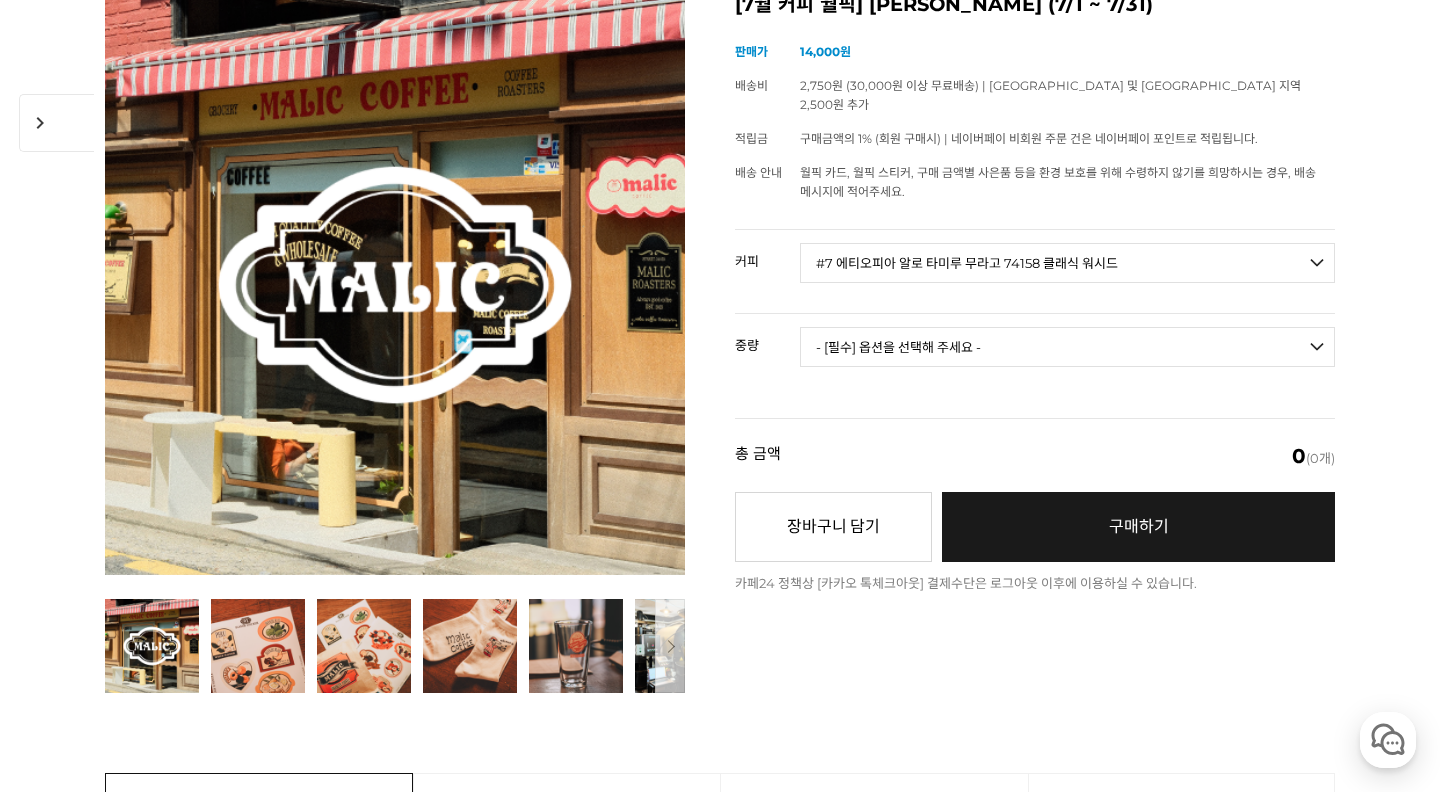 click on "- [필수] 옵션을 선택해 주세요 - ------------------- 언스페셜티 분쇄도 가이드 종이(주문 1개당 최대 1개 제공) 그레이프 쥬스 (언스페셜티 블렌드) 애플 쥬스 (언스페셜티 블렌드) 허니 자몽 쥬스 (언스페셜티 블렌드) [기획상품] 2024 Best of Panama 3종 10g 레시피팩 프루티 블렌드 마일드 블렌드 모닝 블렌드 #1 탄자니아 아카시아 힐스 게이샤 AA 풀리 워시드 [품절] #2 콜롬비아 포파얀 슈가케인 디카페인 #3 에티오피아 알로 타미루 미리가 74158 워시드 #4 에티오피아 첼베사 워시드 디카페인 #5 케냐 뚱구리 AB 풀리 워시드 [품절] #6 에티오피아 버그 우 셀렉션 에얼룸 내추럴 (Lot2) #7 에티오피아 알로 타미루 무라고 74158 클래식 워시드 #8 케냐 은가라투아 AB 워시드 (Lot 159) [품절] [7.4 오픈] #9 온두라스 마리사벨 카바예로 파카마라 워시드 #24 페루 알토 미라도르 게이샤 워시드" at bounding box center (1067, 263) 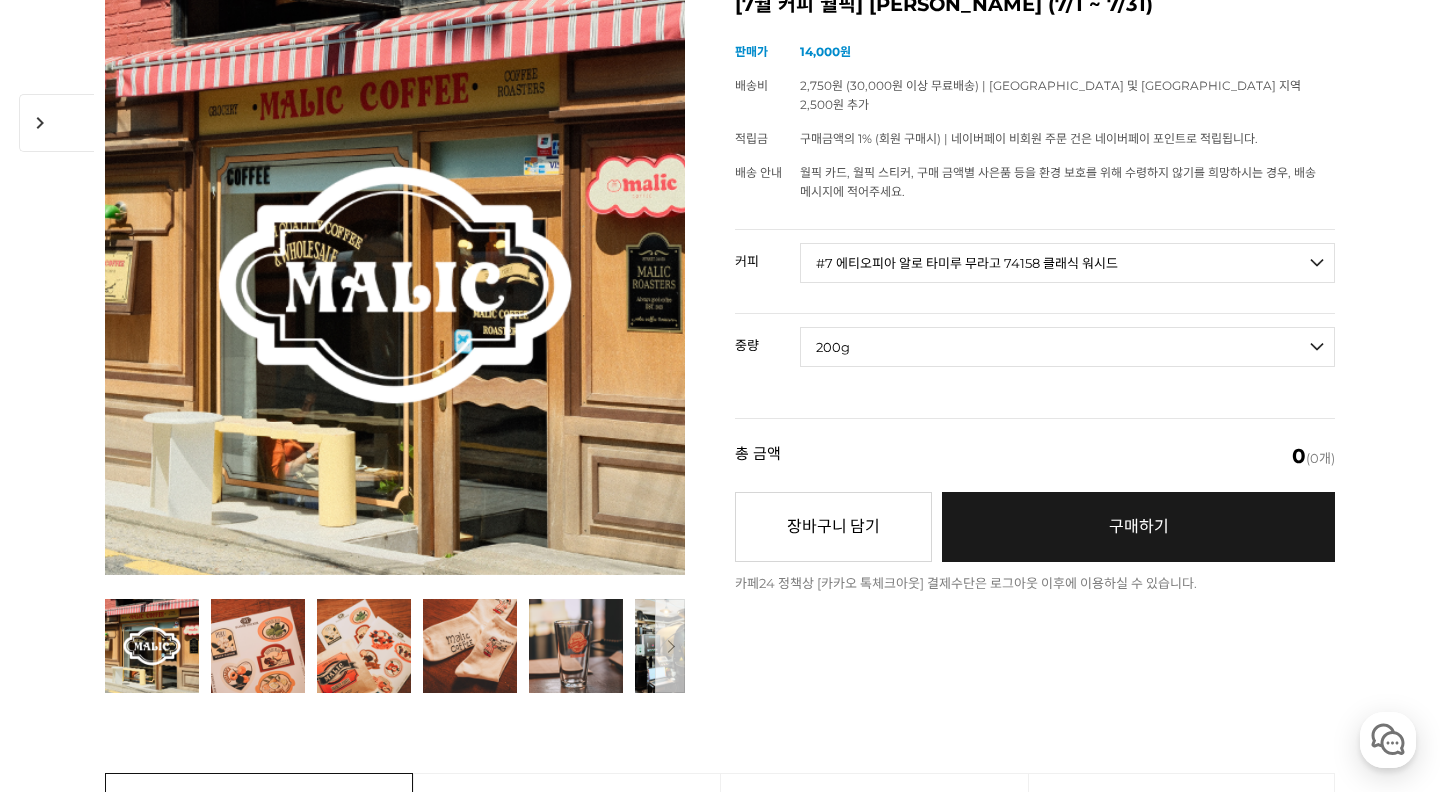 click on "- [필수] 옵션을 선택해 주세요 - ------------------- 200g" at bounding box center (1067, 347) 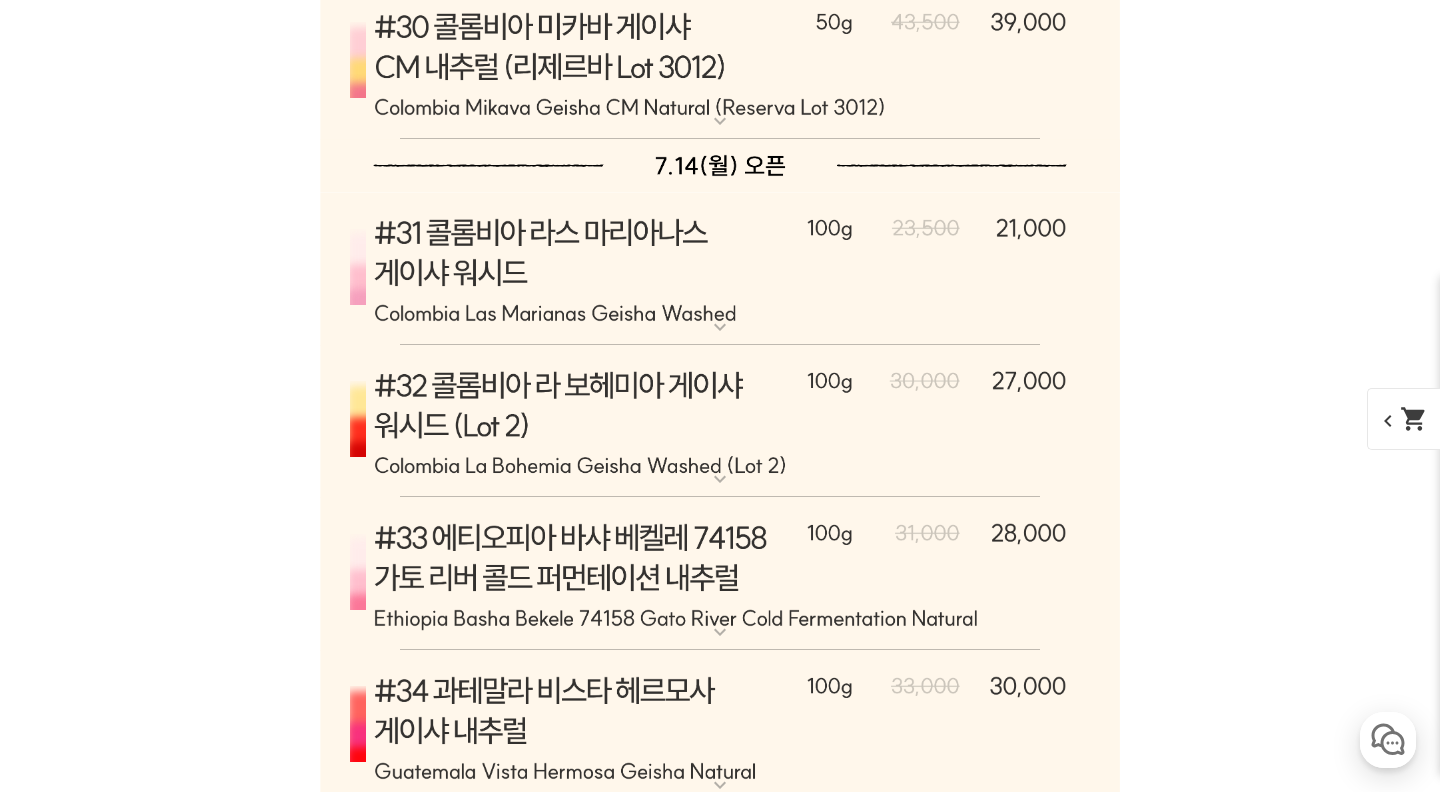 scroll, scrollTop: 14835, scrollLeft: 0, axis: vertical 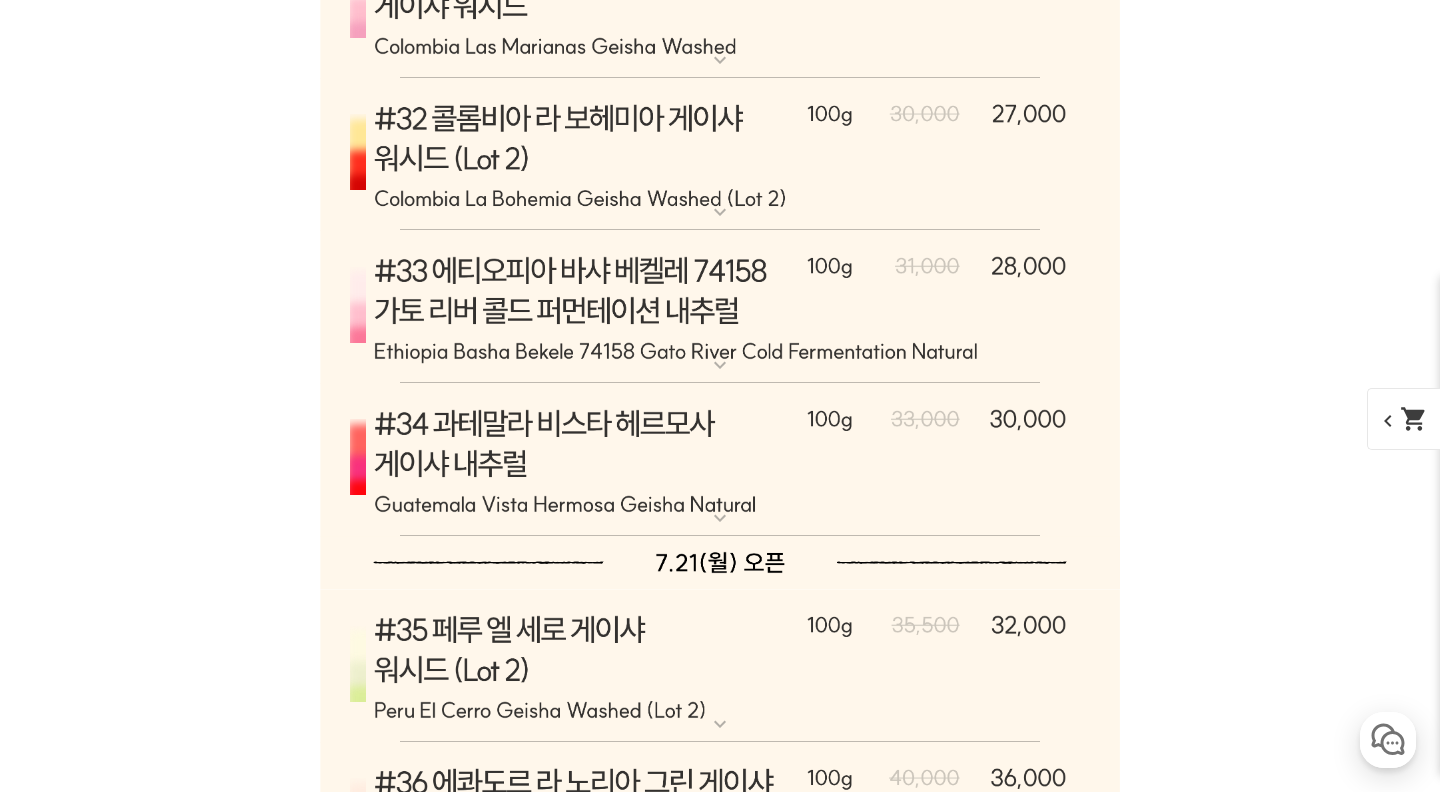 click at bounding box center (720, -1305) 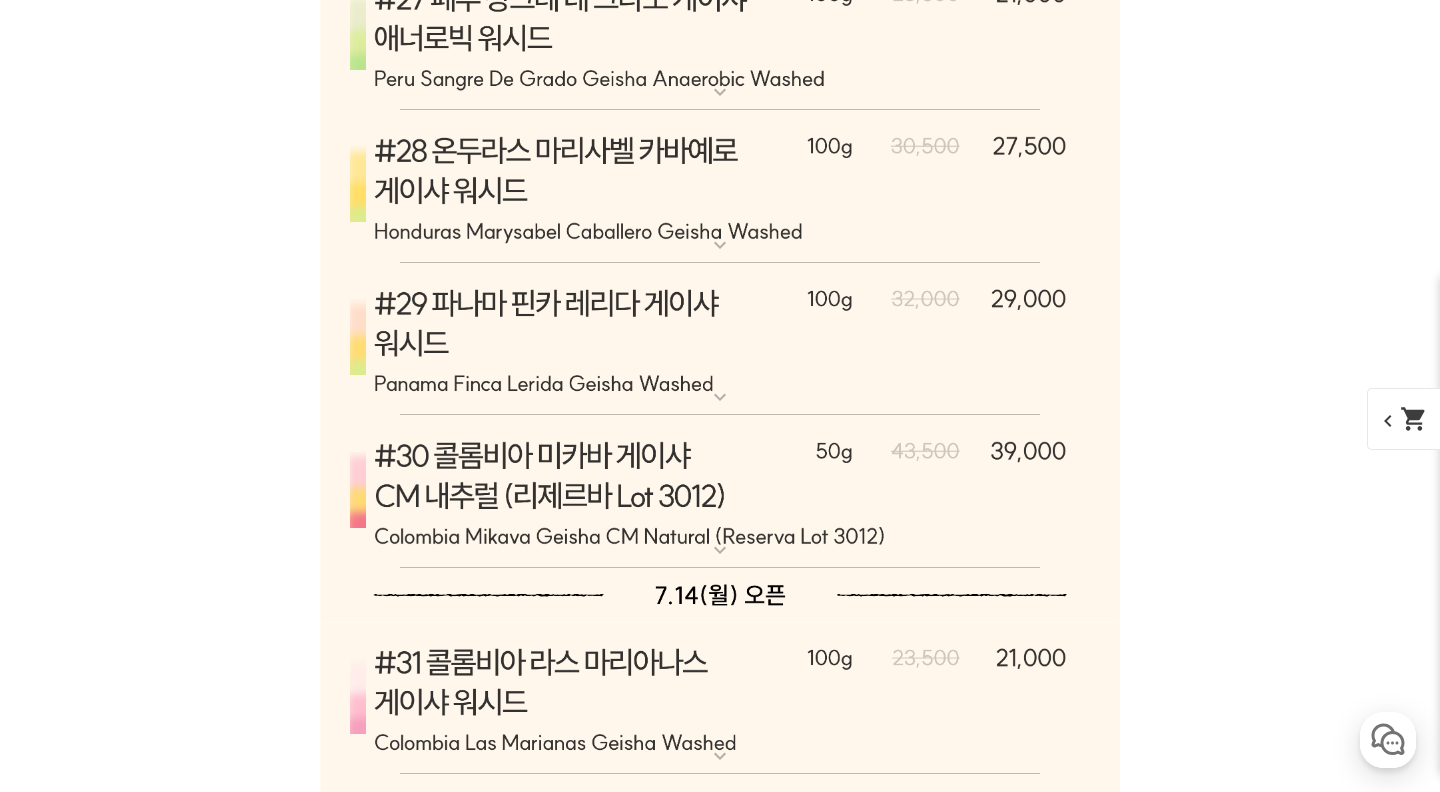 scroll, scrollTop: 14835, scrollLeft: 0, axis: vertical 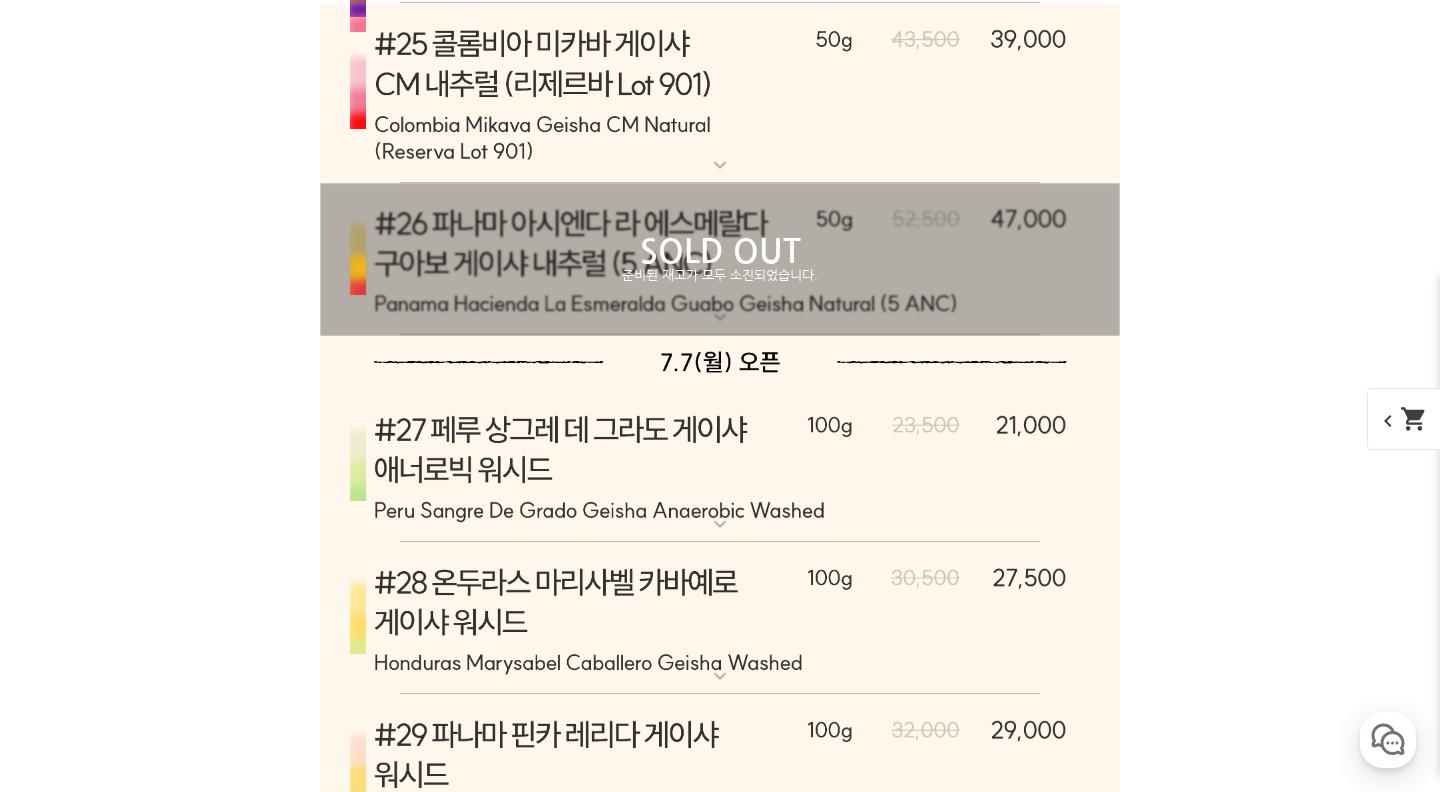 click at bounding box center (720, -1305) 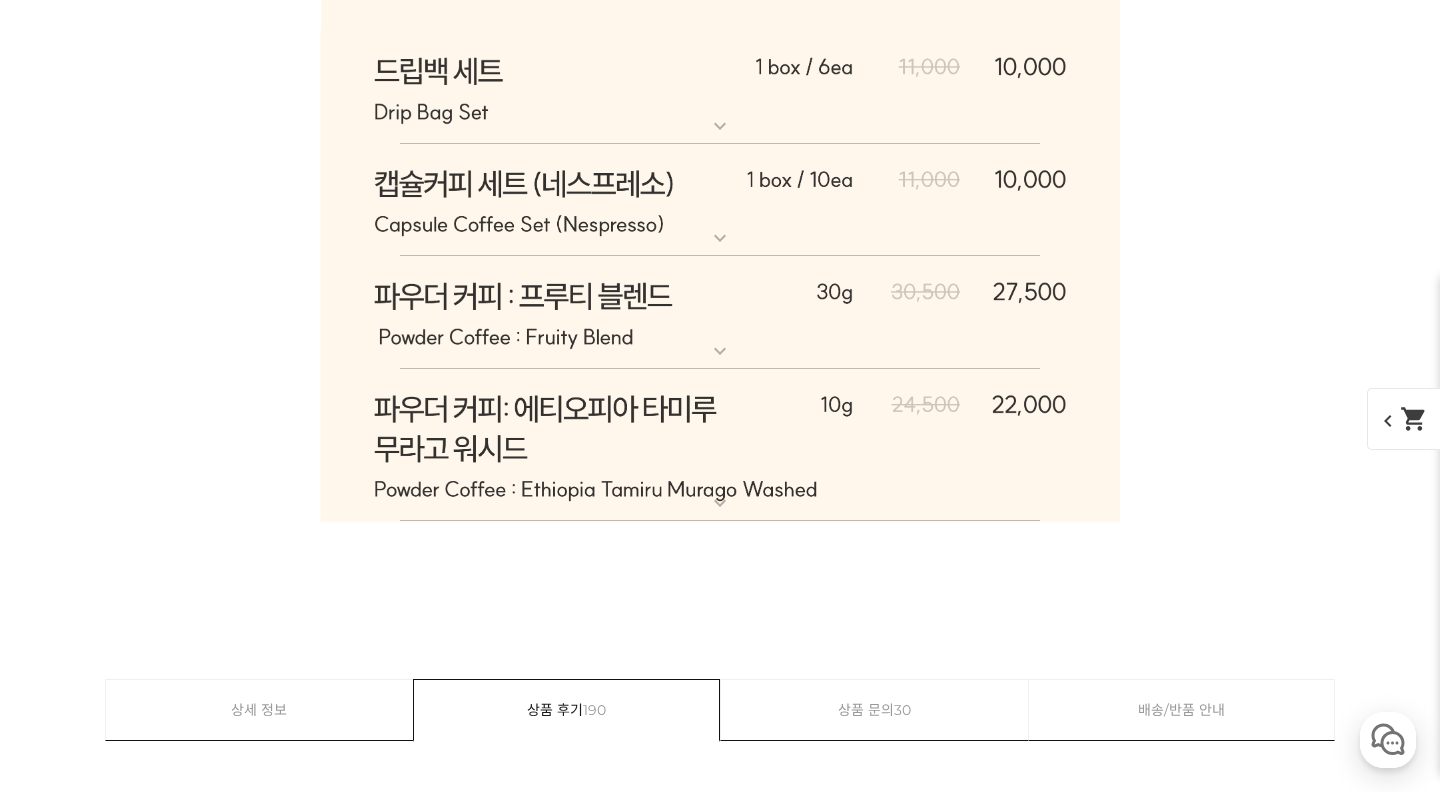 scroll, scrollTop: 16435, scrollLeft: 0, axis: vertical 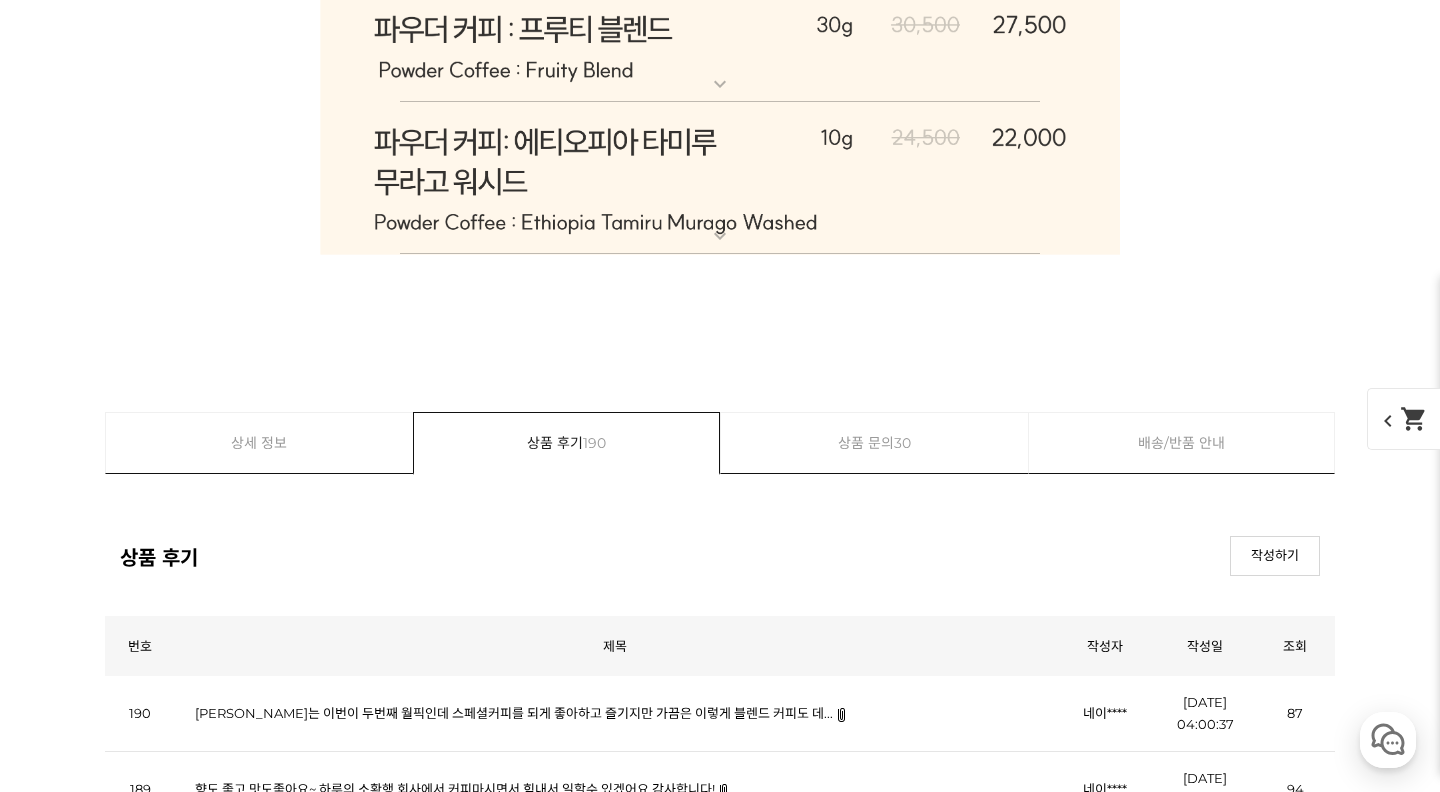 click at bounding box center [720, -2597] 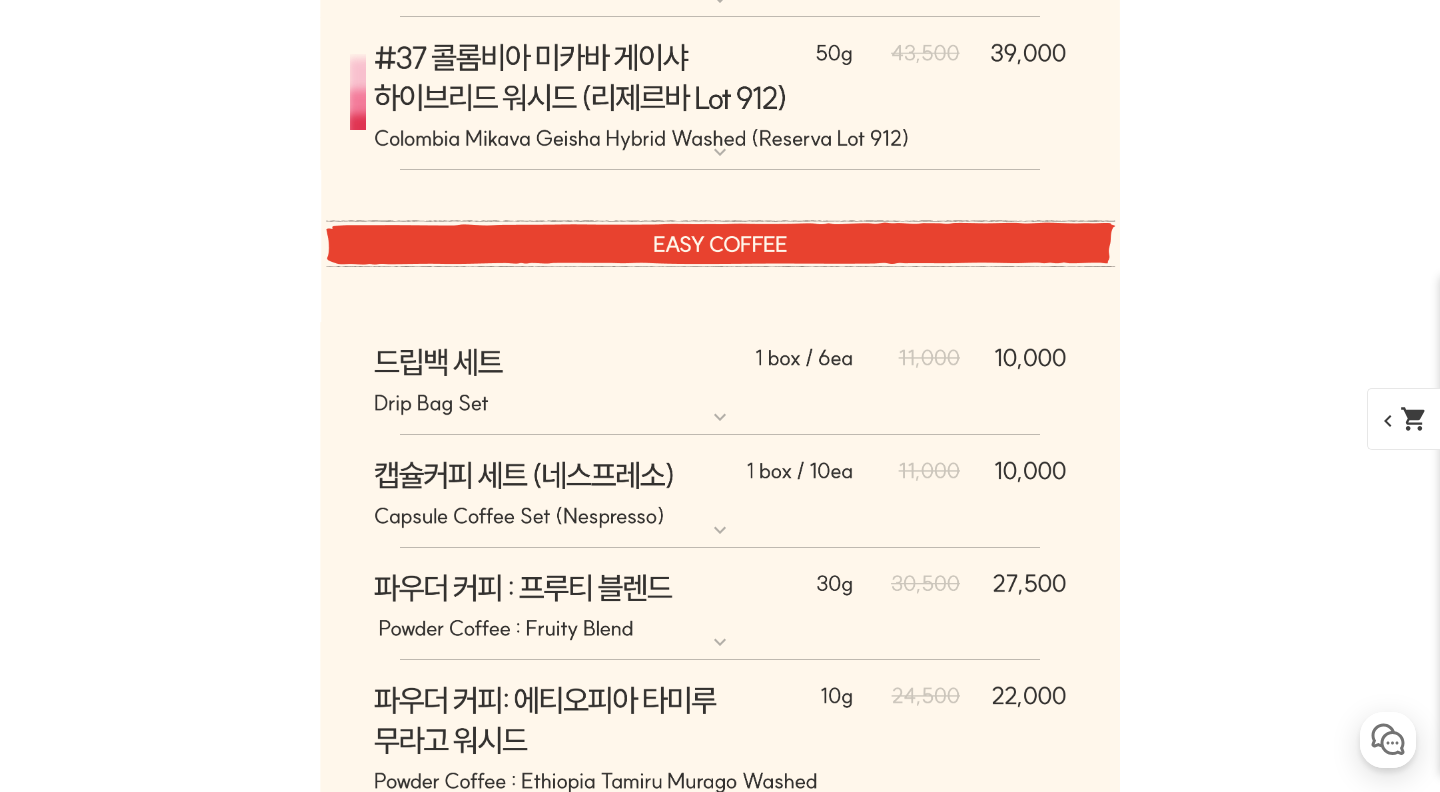 scroll, scrollTop: 16702, scrollLeft: 0, axis: vertical 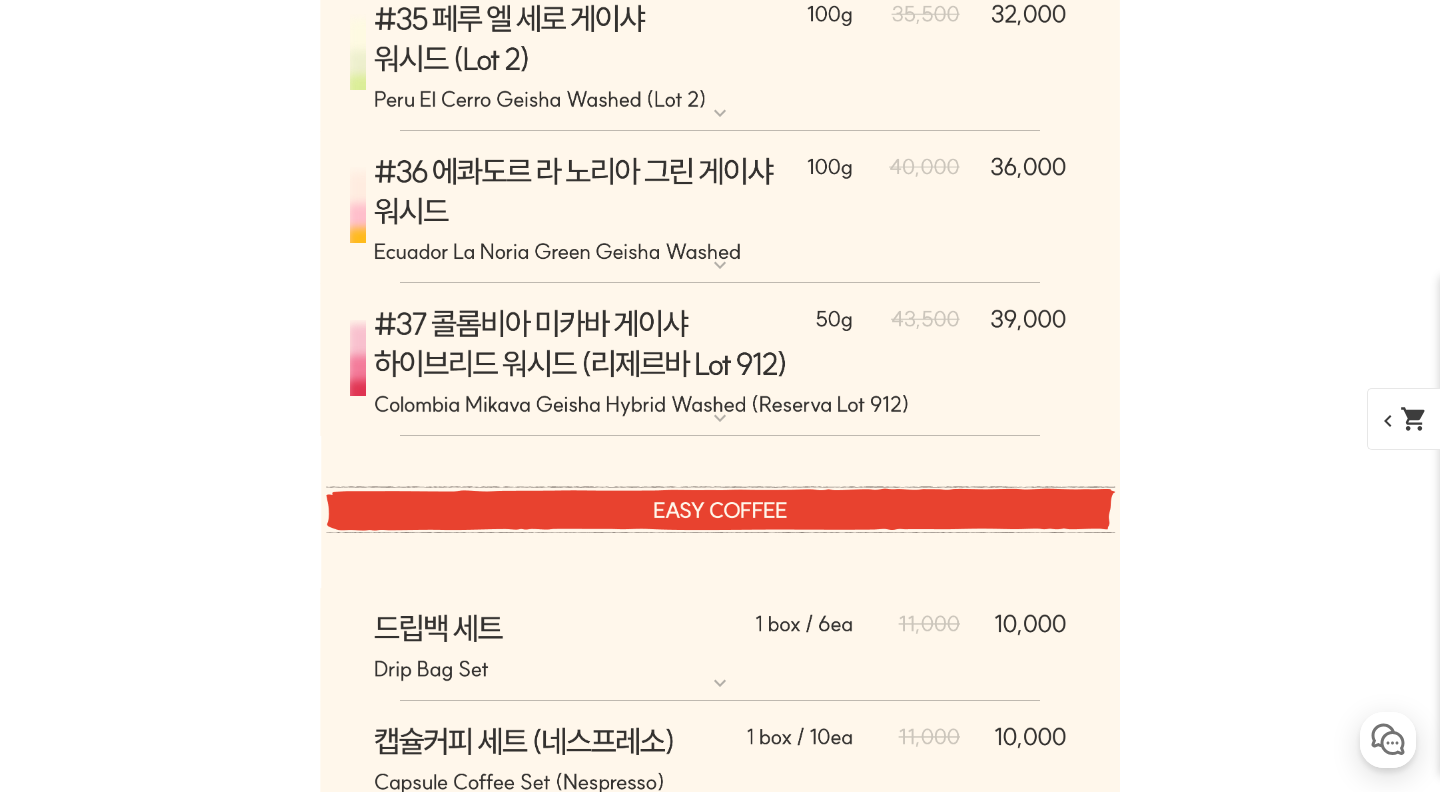 click on "expand_more" at bounding box center (720, -2875) 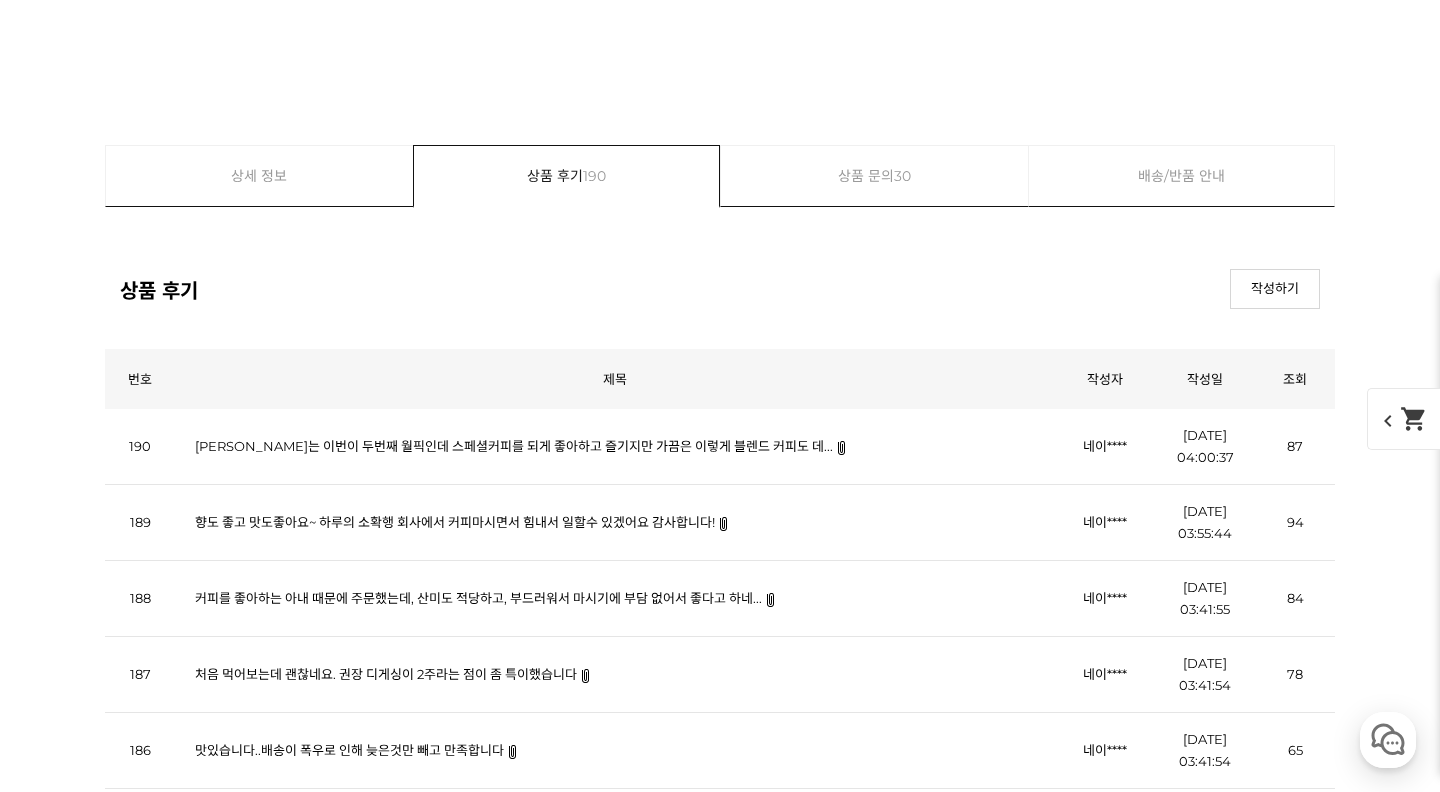 click at bounding box center (720, -2849) 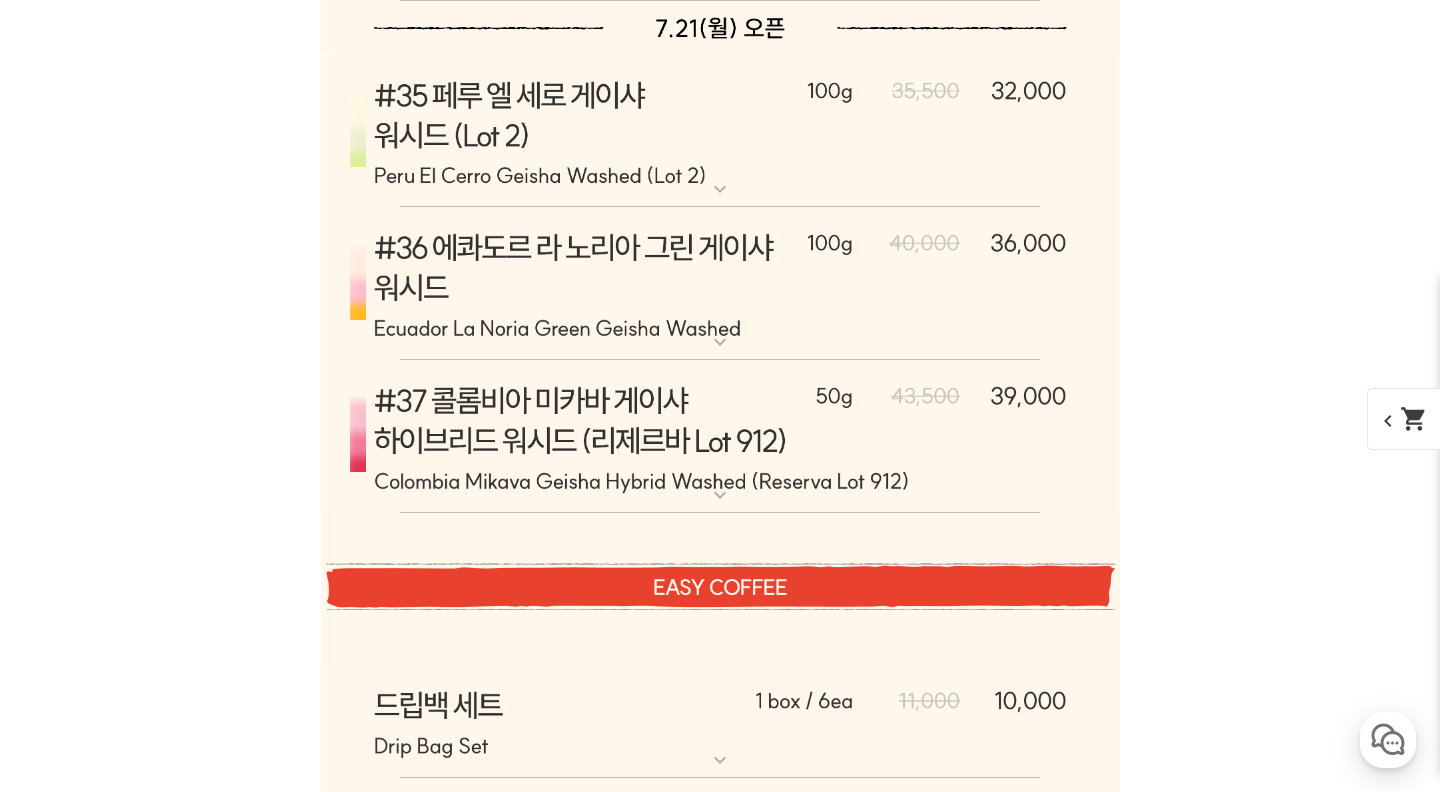 click at bounding box center (720, -2849) 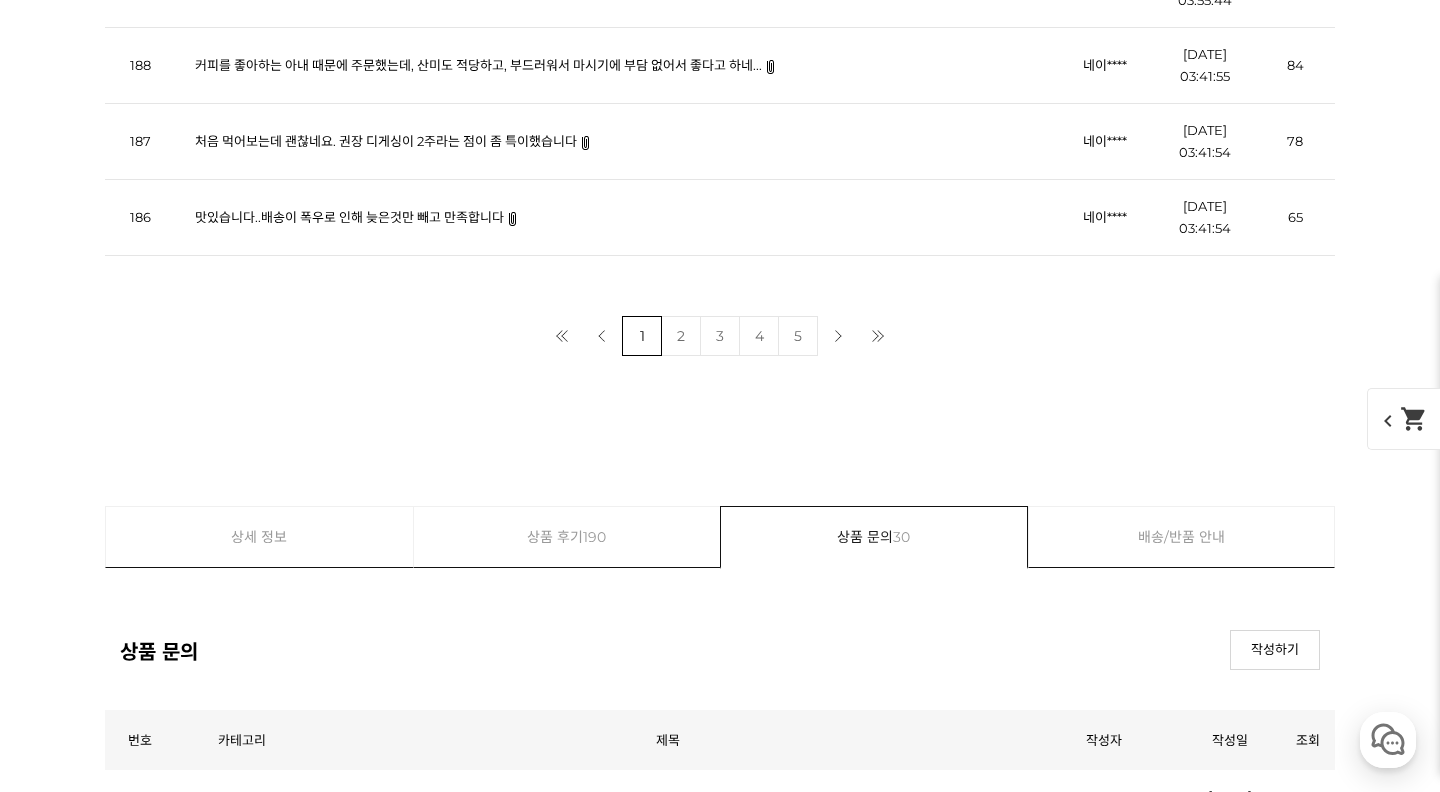 scroll, scrollTop: 17502, scrollLeft: 0, axis: vertical 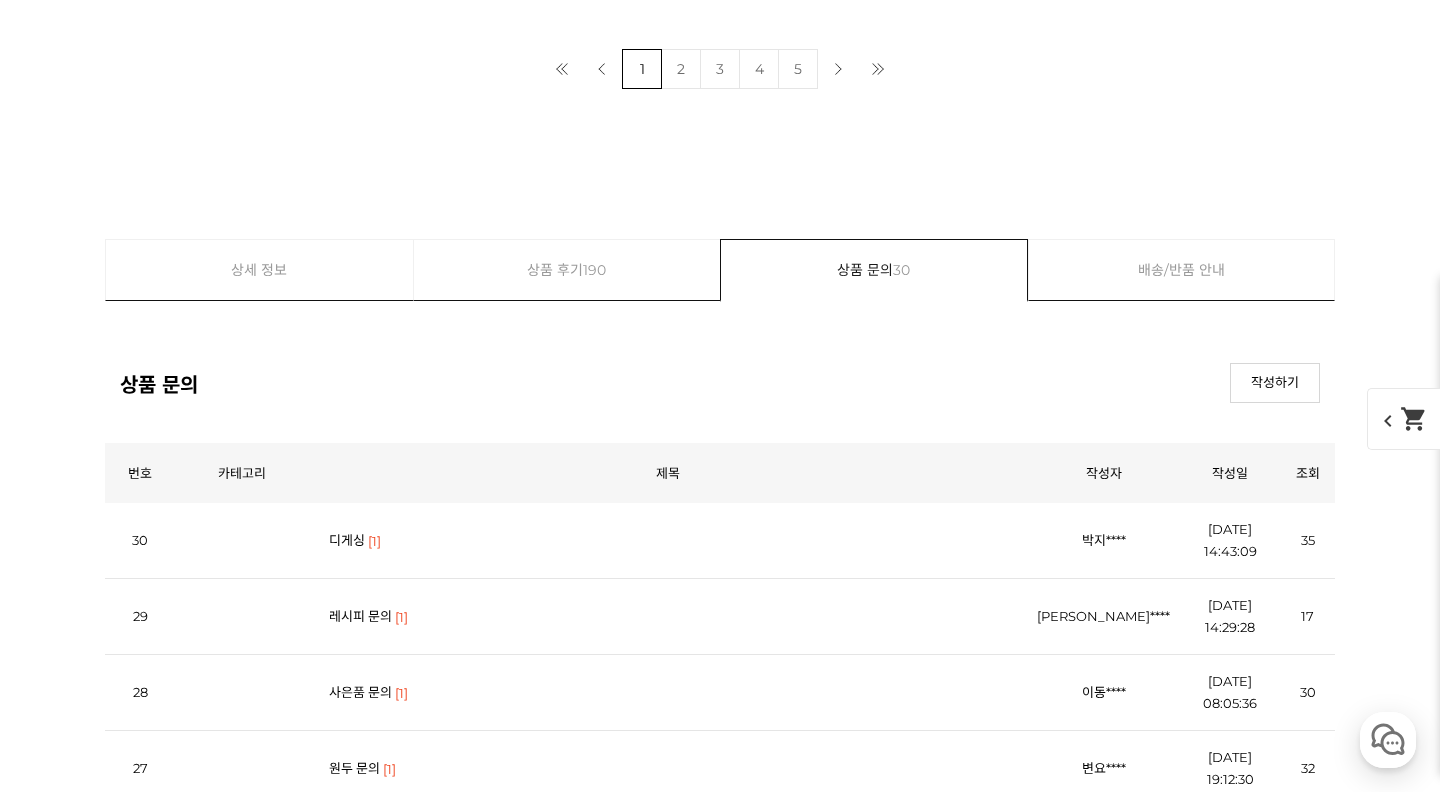 click at bounding box center [720, -3164] 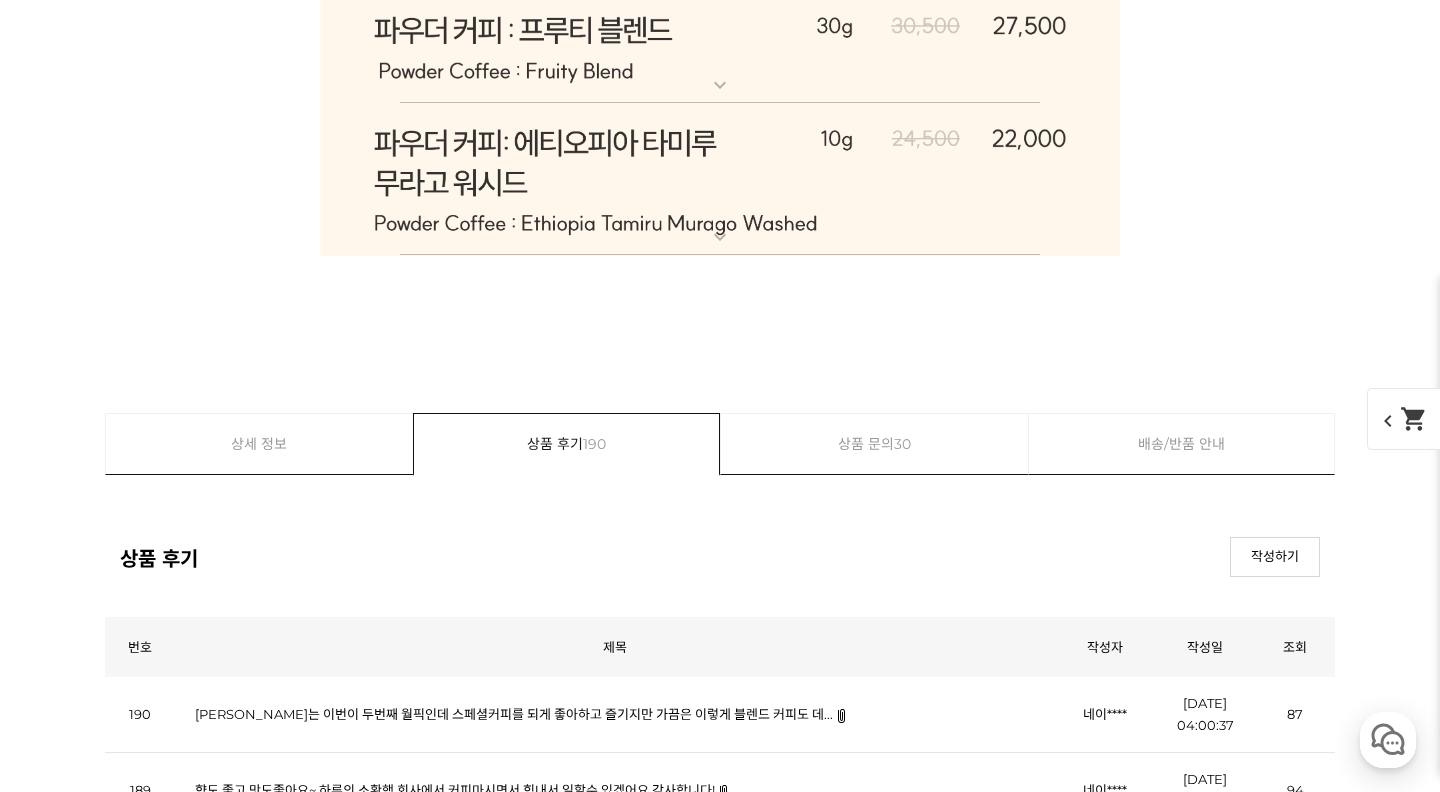 click at bounding box center (720, -3164) 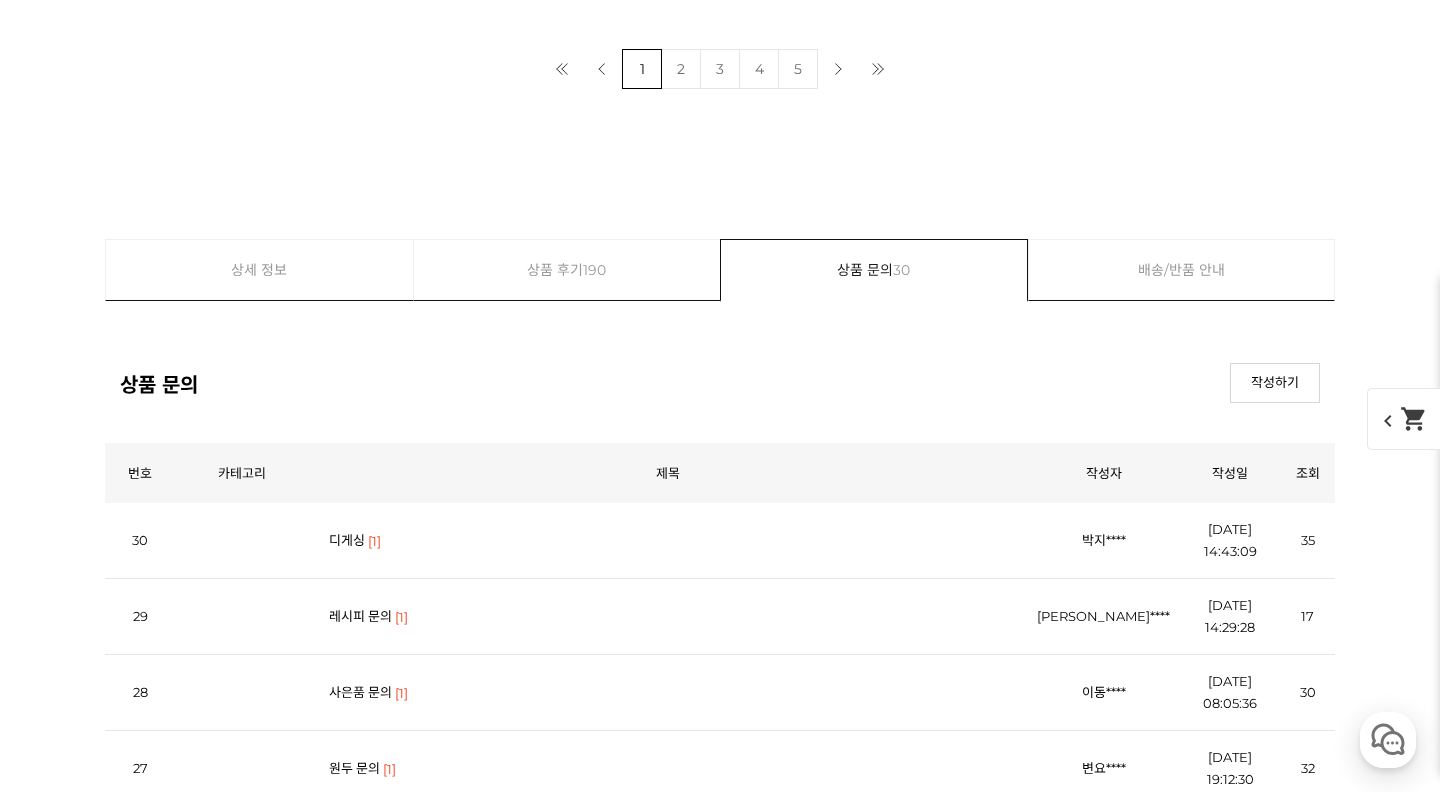 click at bounding box center [720, -3012] 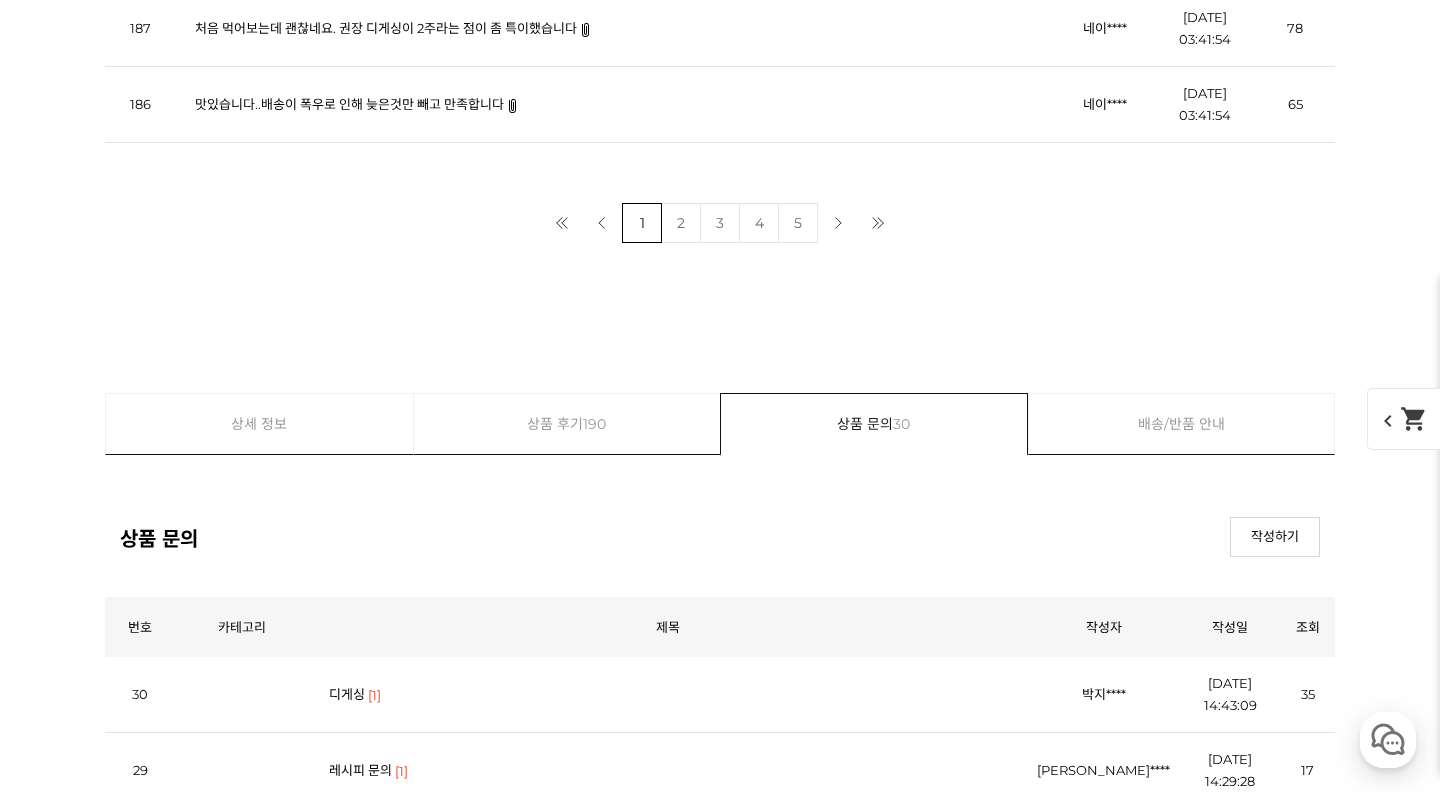 scroll, scrollTop: 18835, scrollLeft: 0, axis: vertical 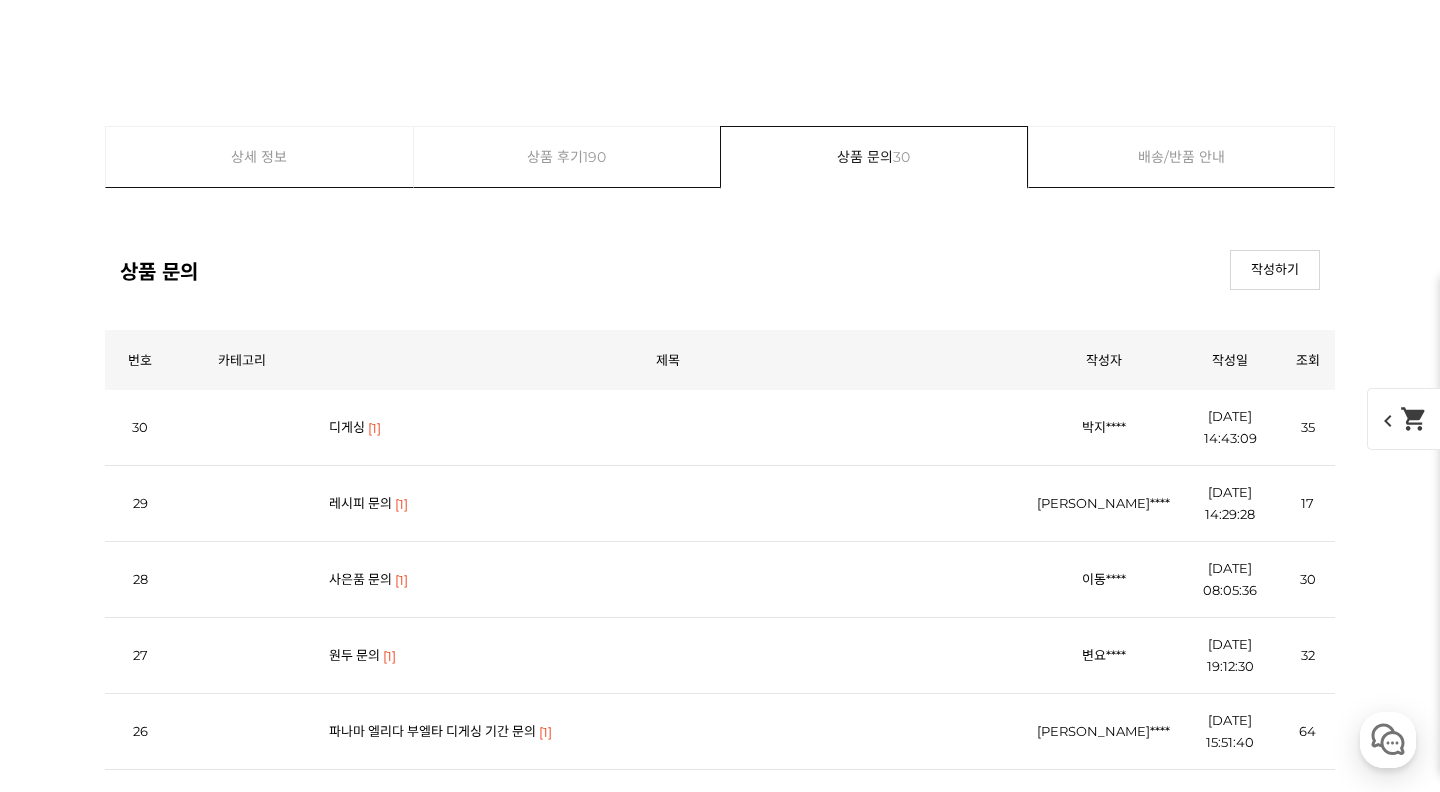 click at bounding box center [720, -2972] 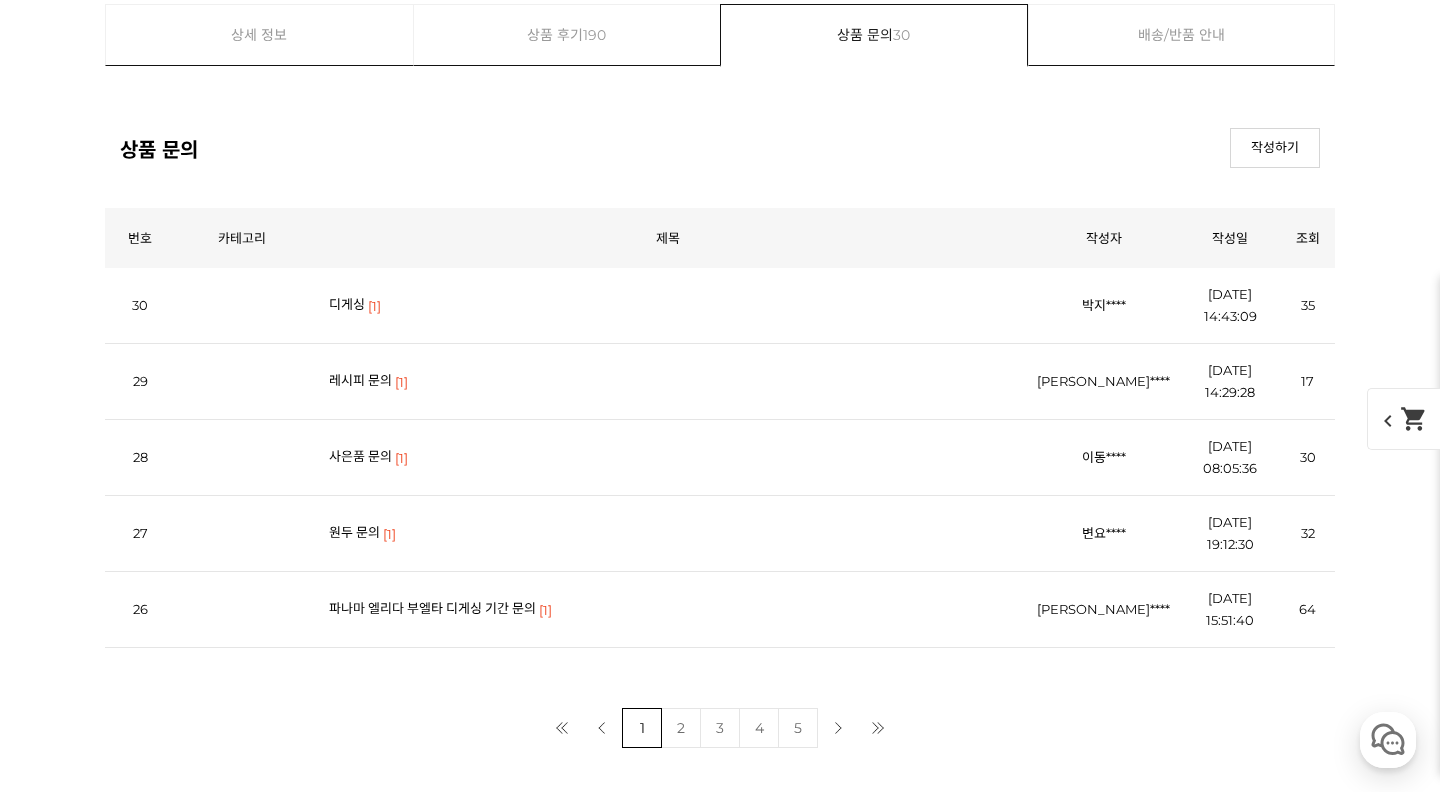 scroll, scrollTop: 20168, scrollLeft: 0, axis: vertical 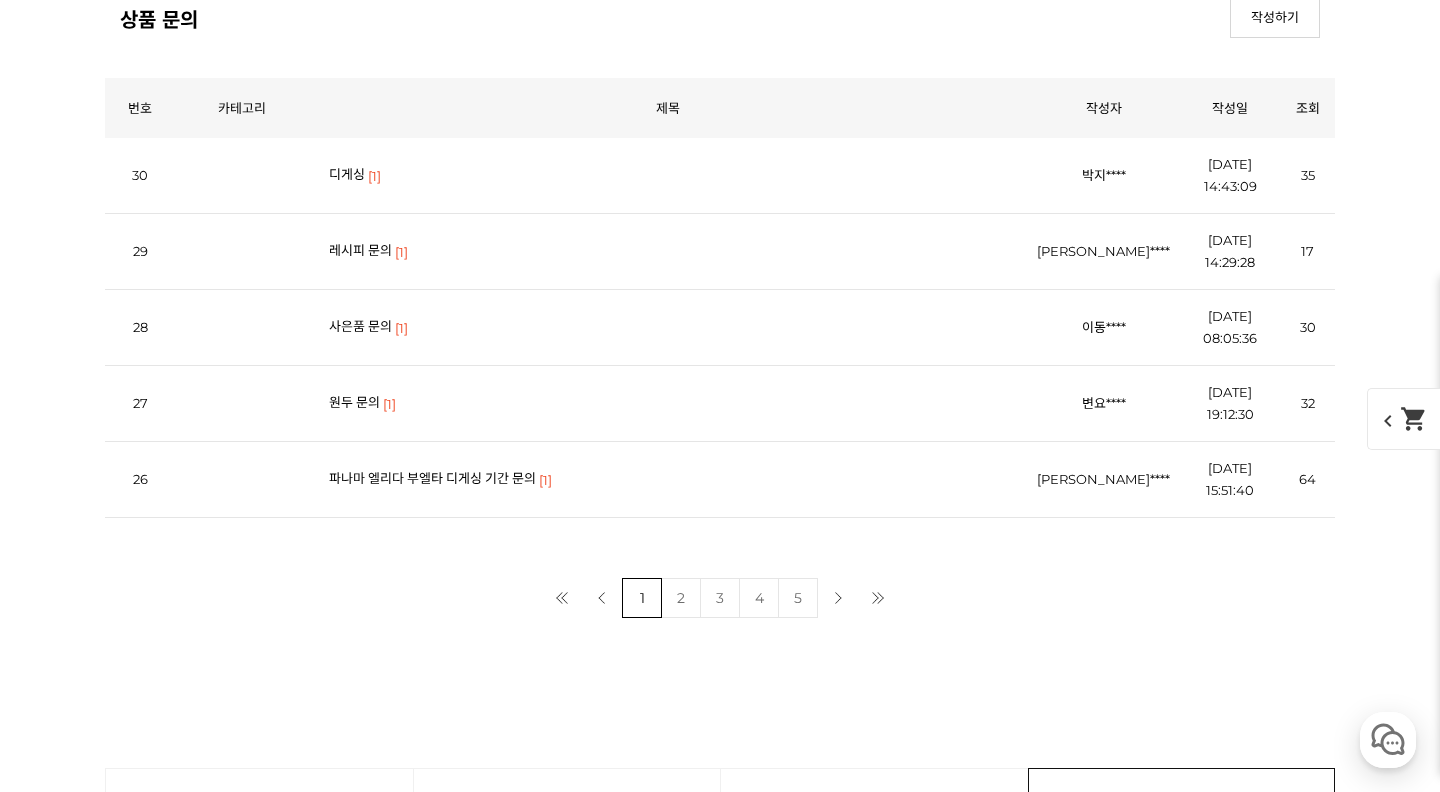 click at bounding box center [720, -3072] 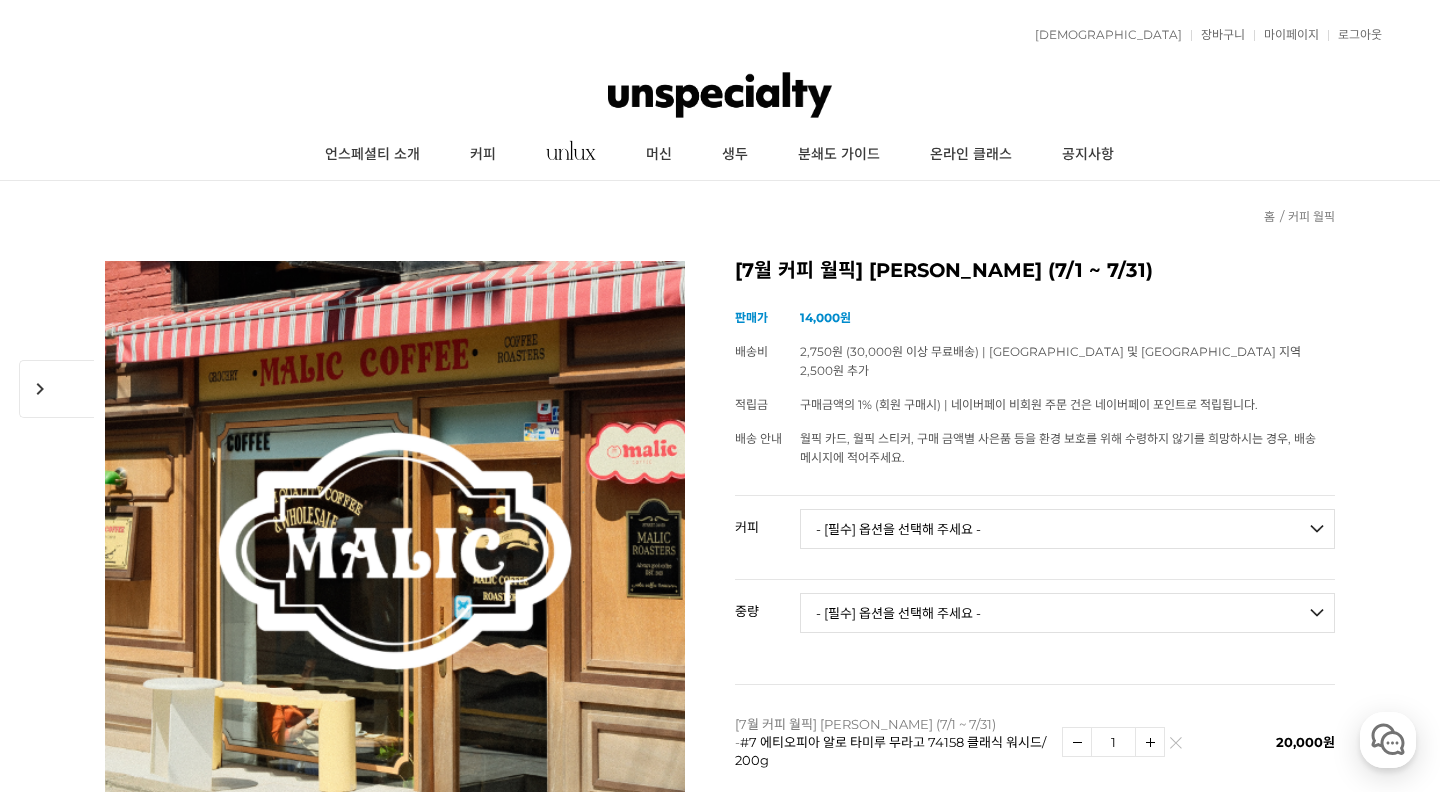scroll, scrollTop: 533, scrollLeft: 0, axis: vertical 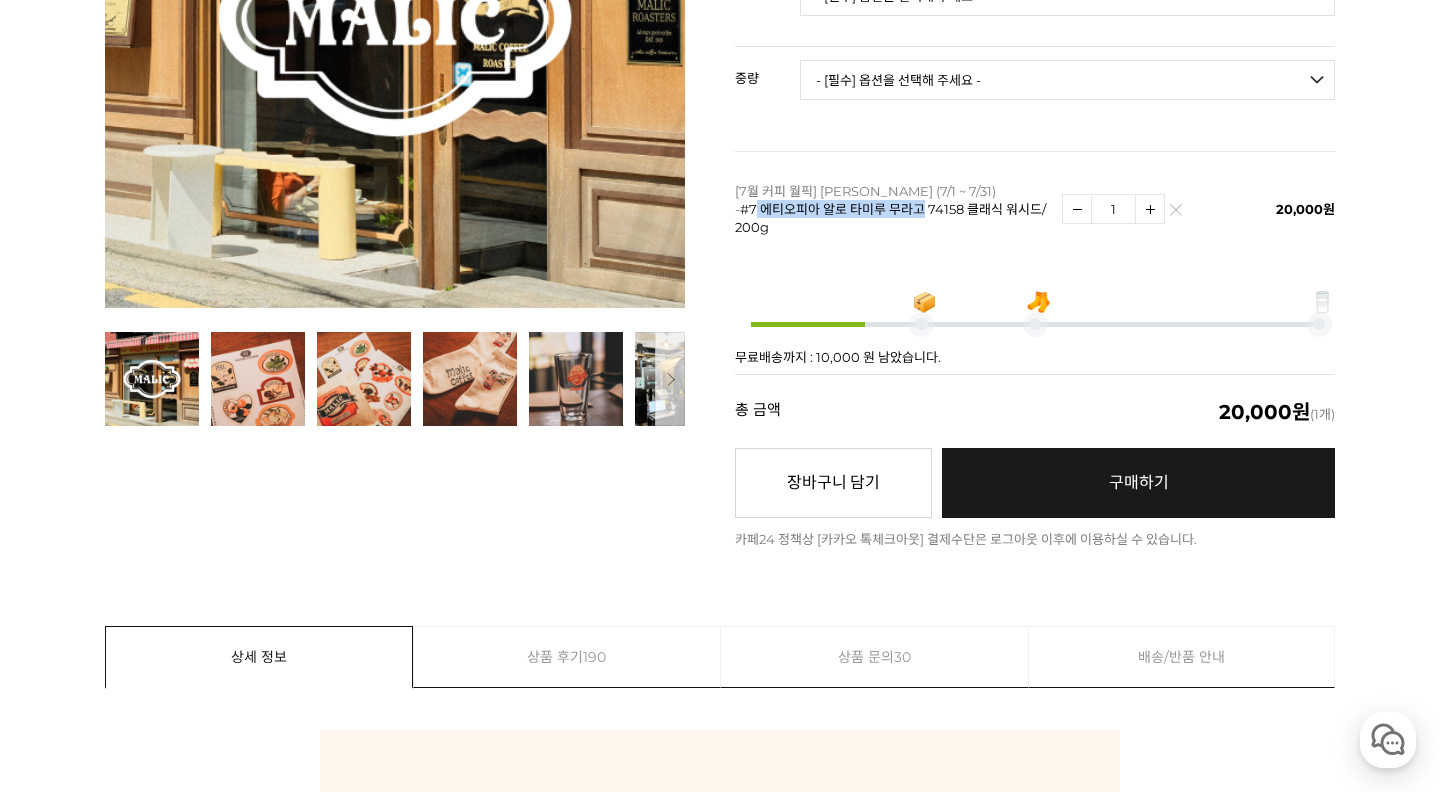 drag, startPoint x: 759, startPoint y: 180, endPoint x: 925, endPoint y: 188, distance: 166.19266 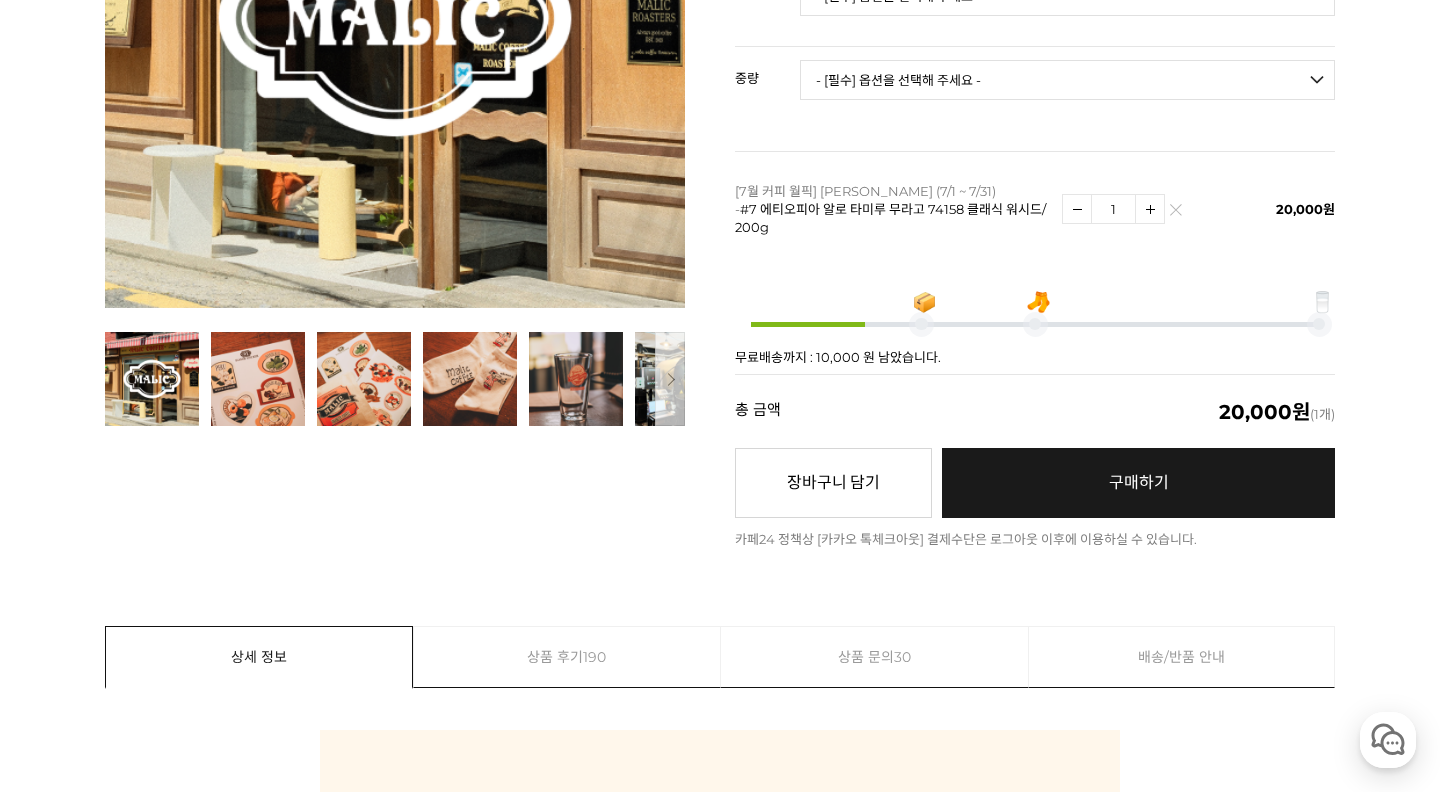 click on "[7월 커피 월픽] 말릭 커피 (7/1 ~ 7/31)  -  #7 에티오피아 알로 타미루 무라고 74158 클래식 워시드/200g" at bounding box center (893, 209) 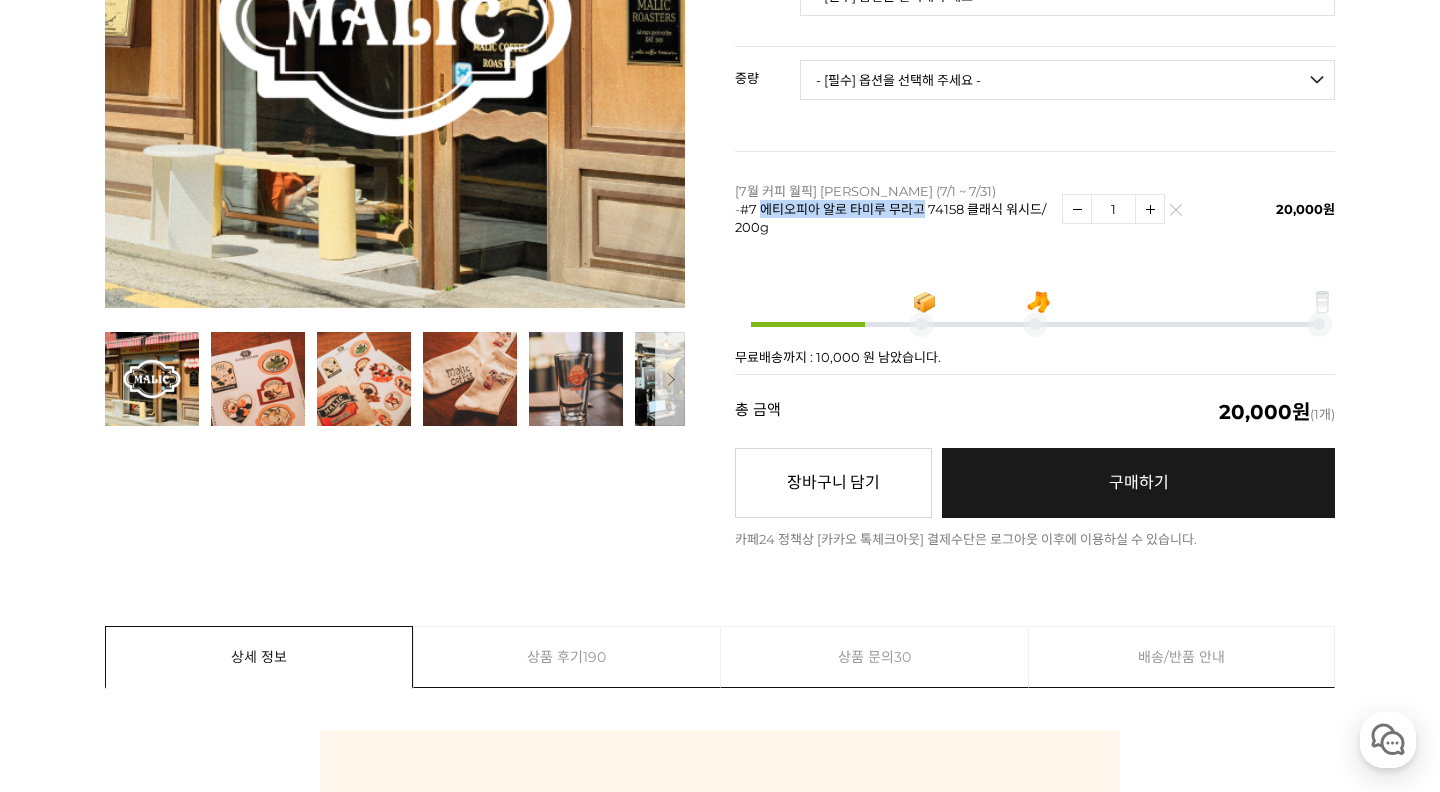 drag, startPoint x: 765, startPoint y: 186, endPoint x: 927, endPoint y: 179, distance: 162.15117 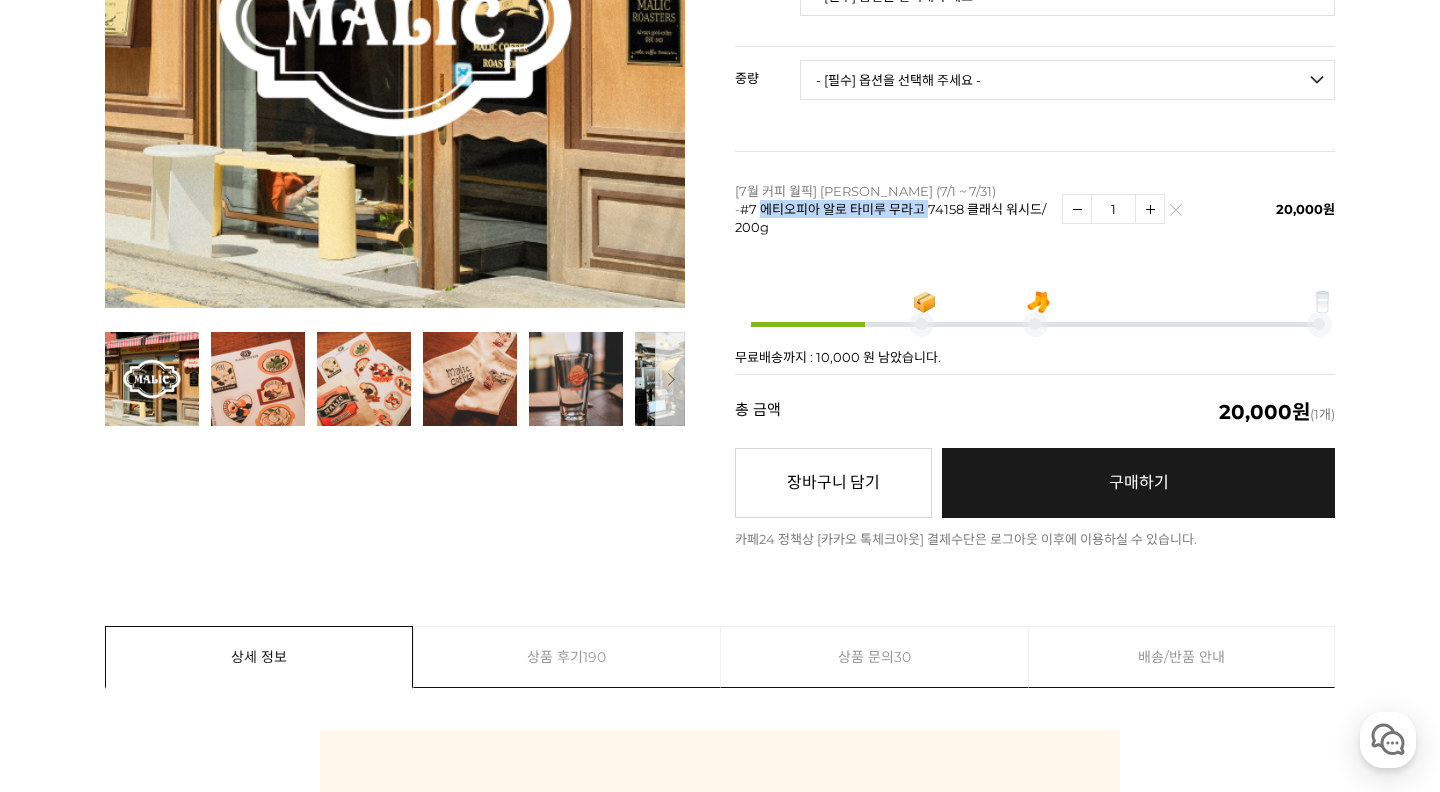 drag, startPoint x: 767, startPoint y: 182, endPoint x: 932, endPoint y: 187, distance: 165.07574 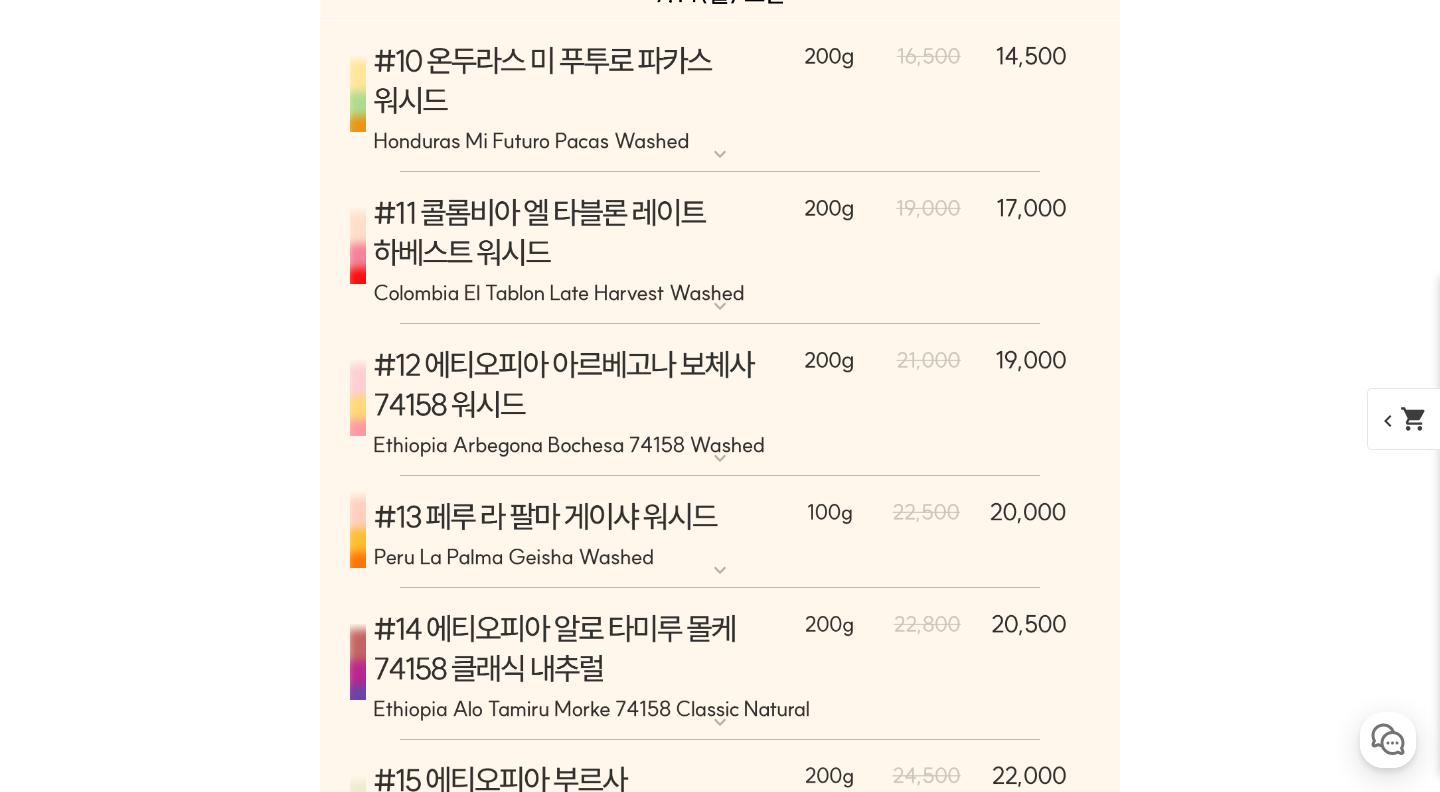 scroll, scrollTop: 13235, scrollLeft: 0, axis: vertical 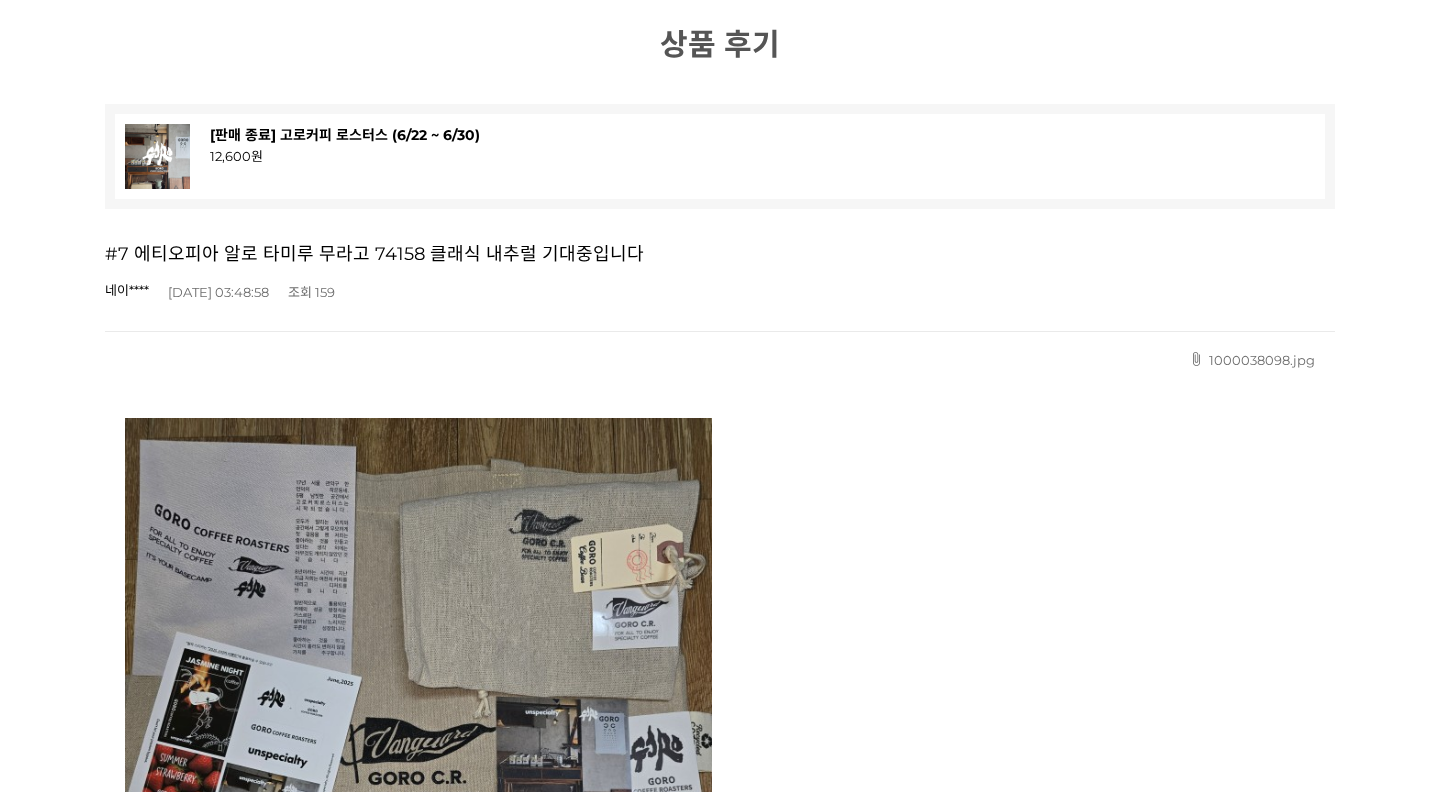 type on "[PERSON_NAME]" 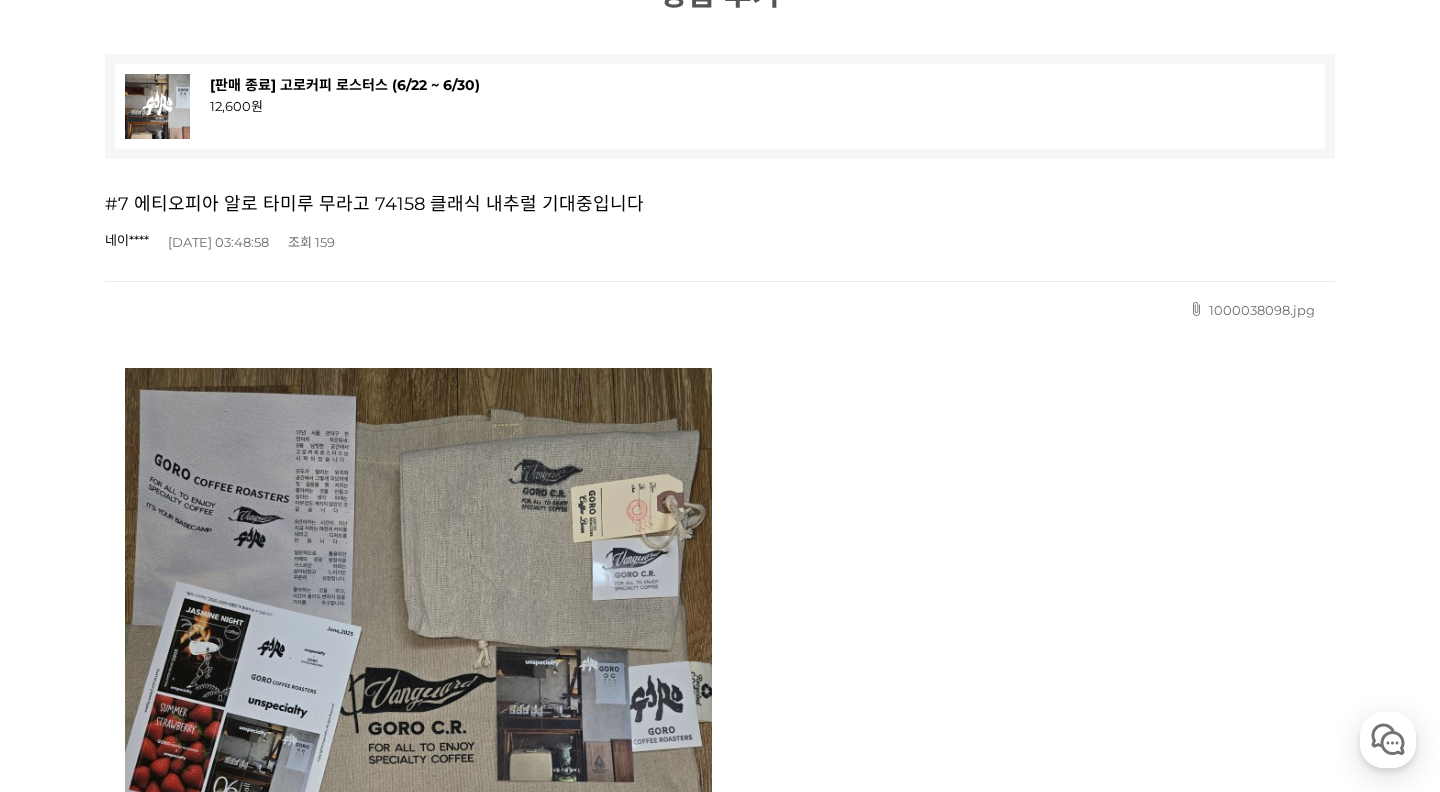 scroll, scrollTop: 0, scrollLeft: 0, axis: both 